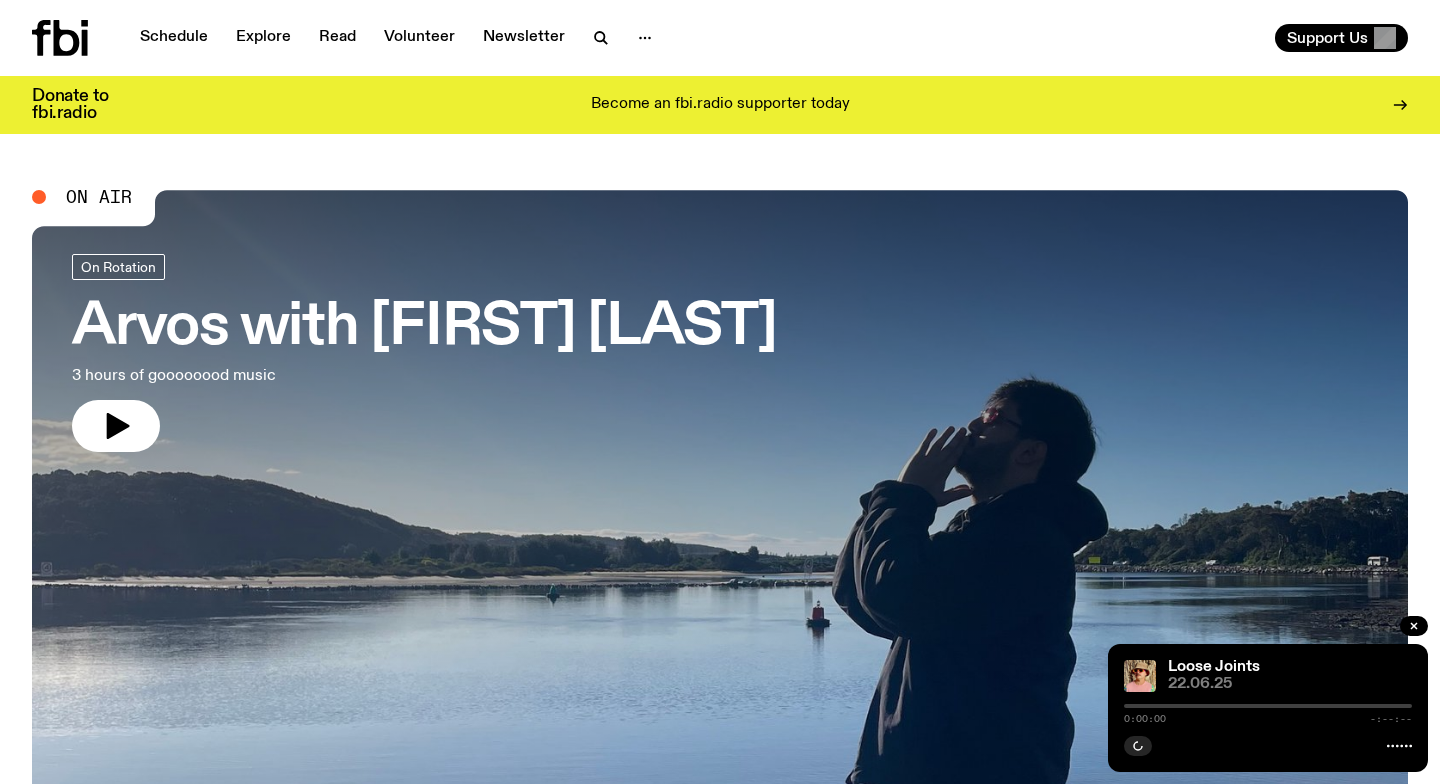 scroll, scrollTop: 0, scrollLeft: 0, axis: both 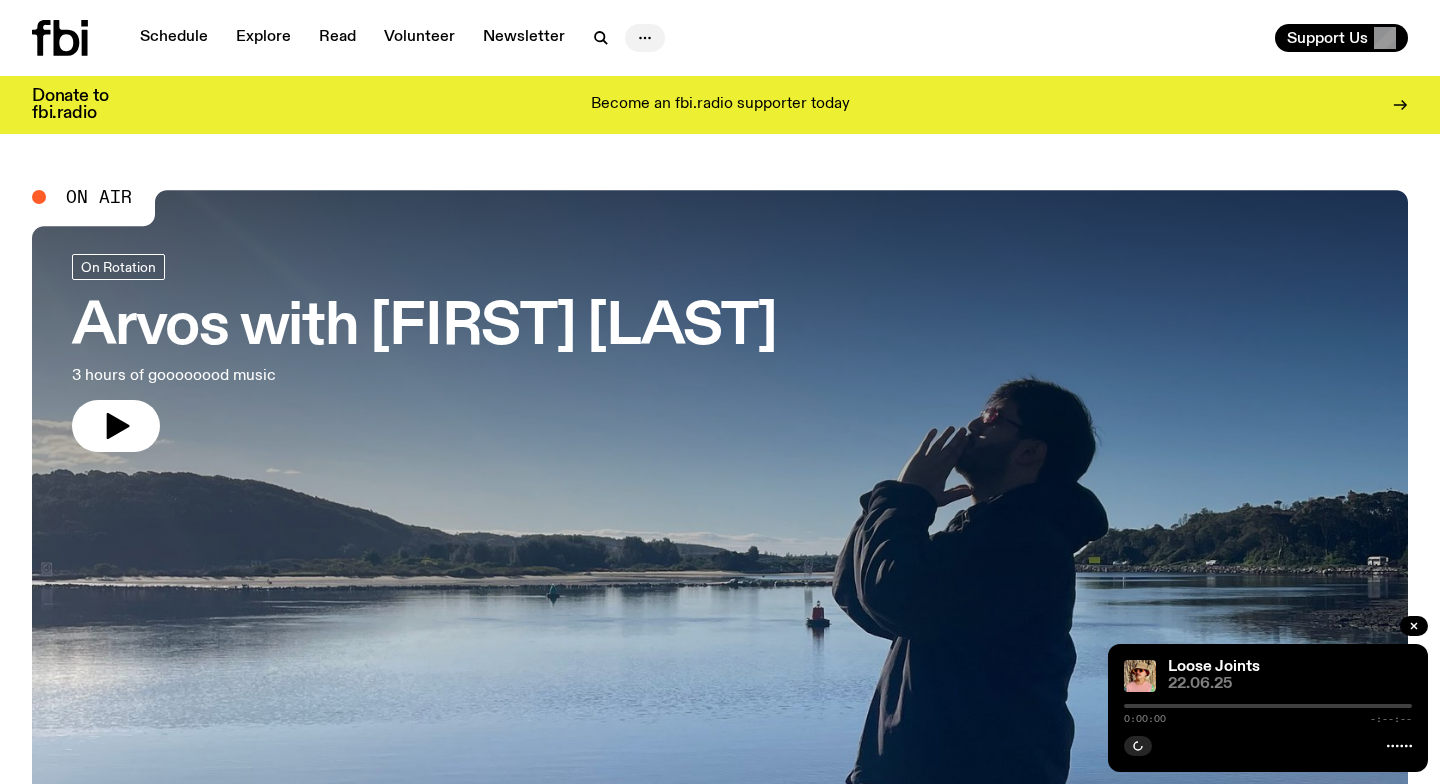 click 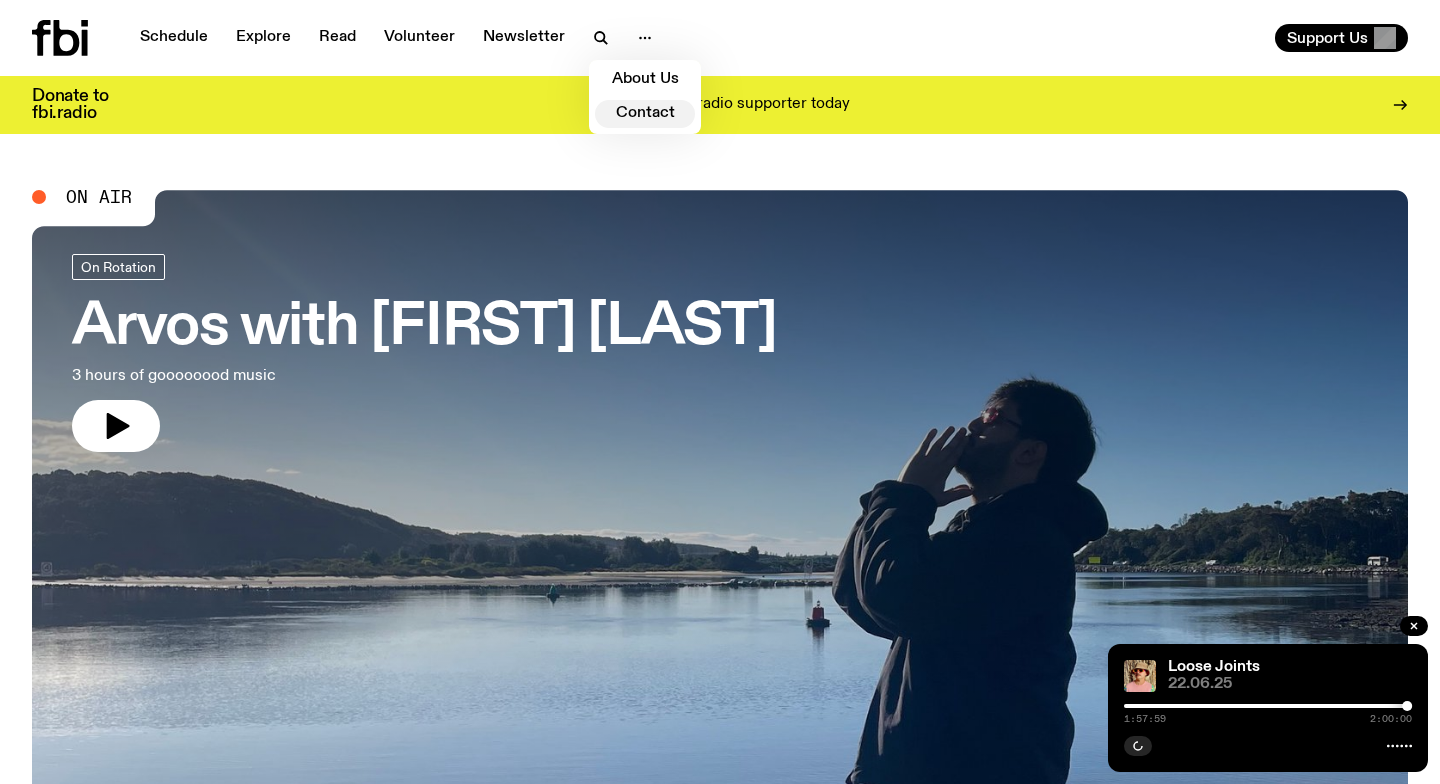 click on "Contact" 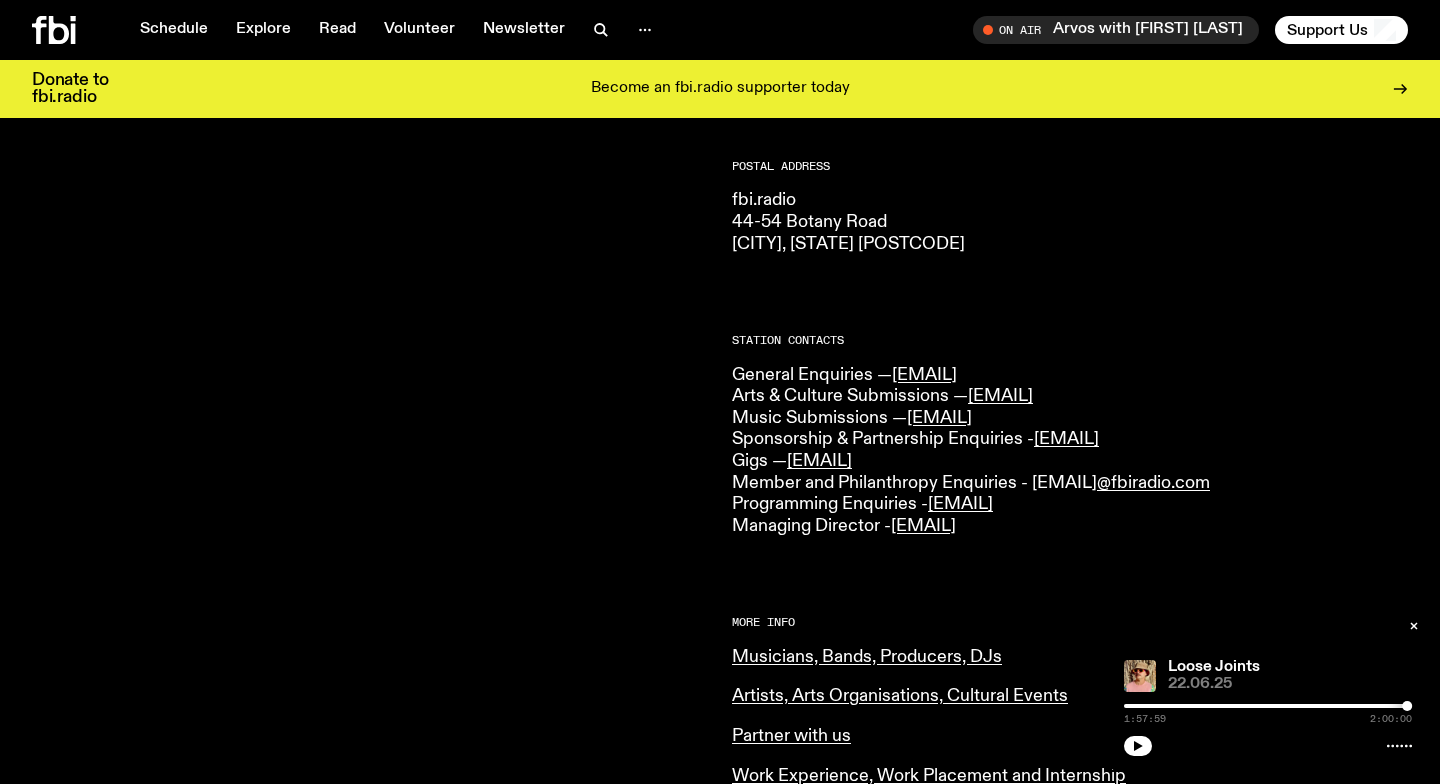 scroll, scrollTop: 334, scrollLeft: 0, axis: vertical 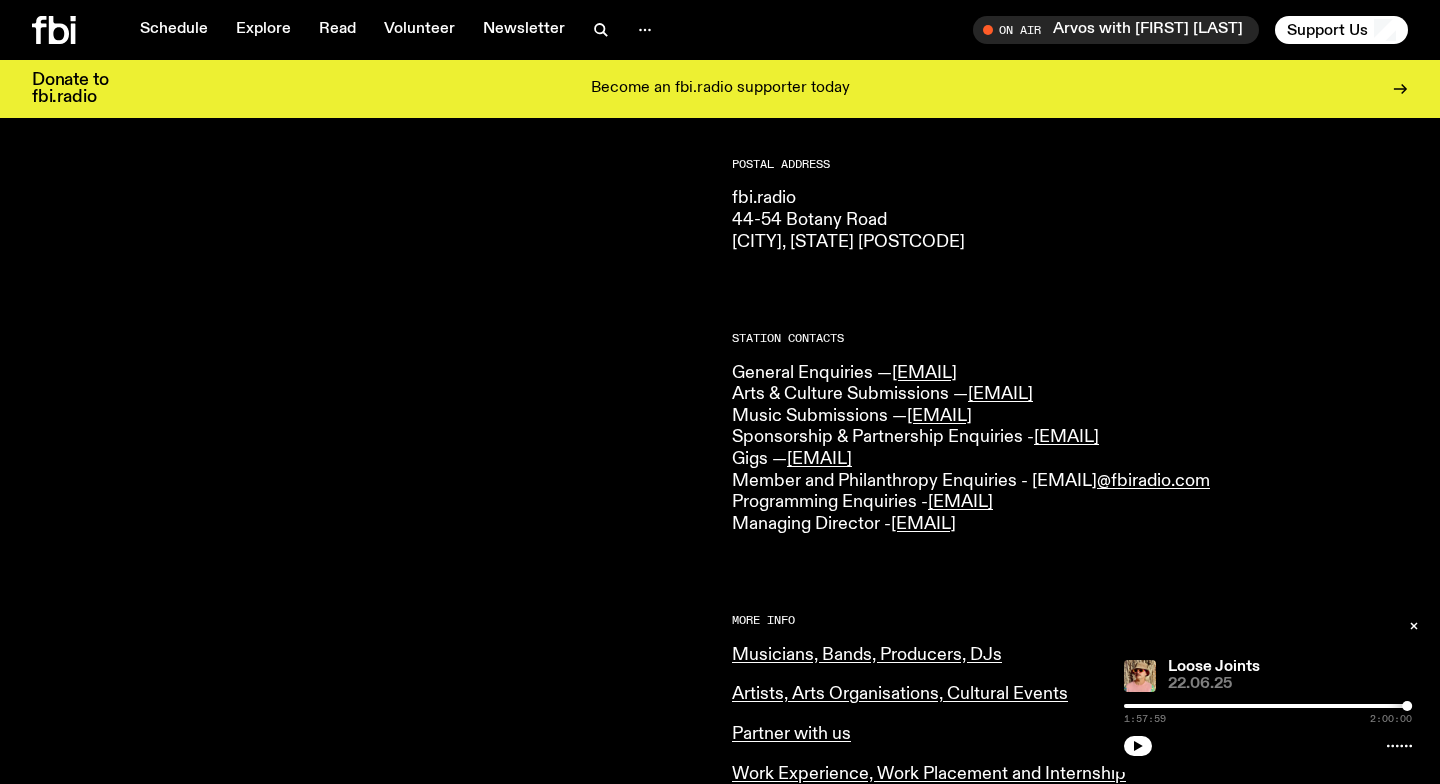 click on "General Enquiries —  [EMAIL]   Arts & Culture Submissions —  [EMAIL] Music Submissions —  [EMAIL]   Sponsorship & Partnership Enquiries -  [EMAIL] Gigs —  [EMAIL]   Member and Philanthropy Enquiries - [EMAIL] Programming Enquiries -  [EMAIL] Managing Director -  [EMAIL]" 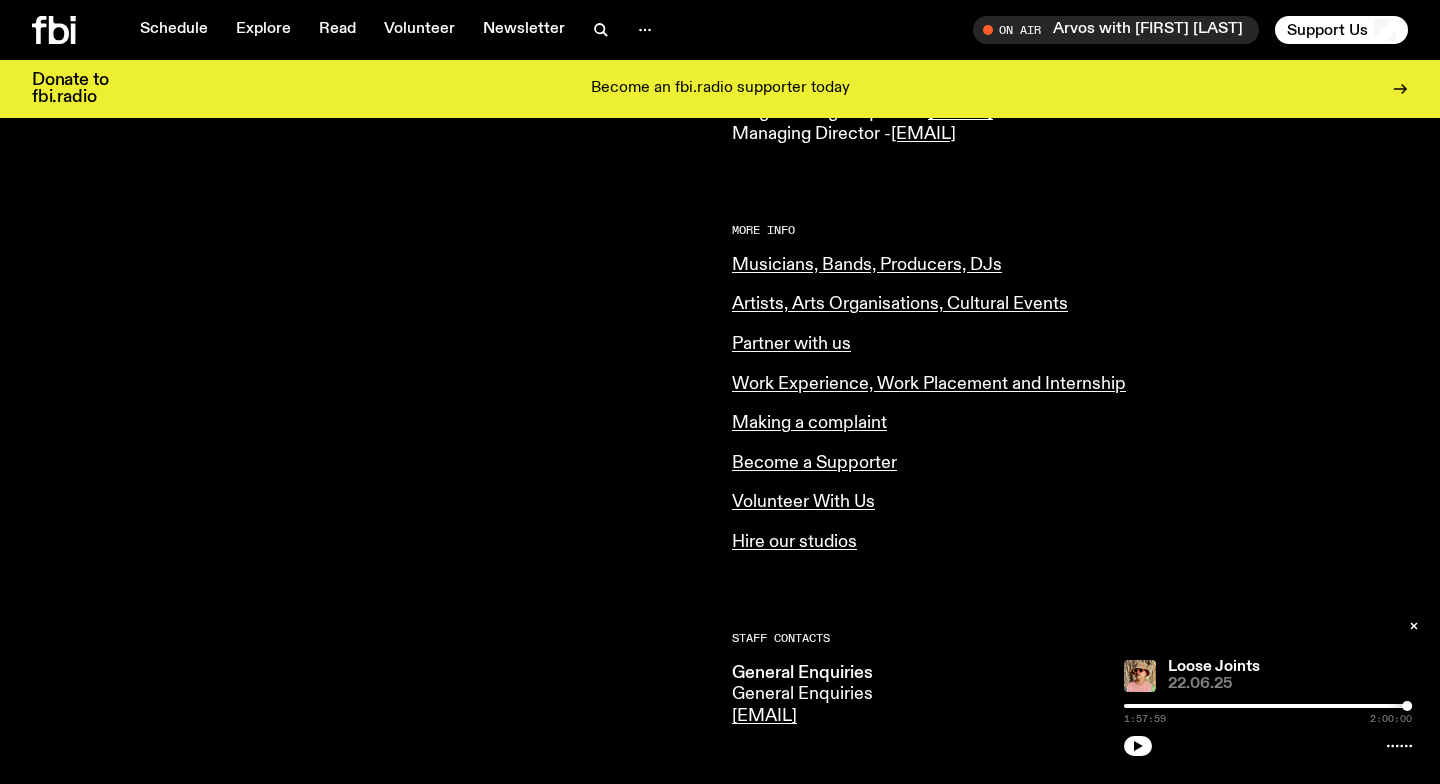 scroll, scrollTop: 726, scrollLeft: 0, axis: vertical 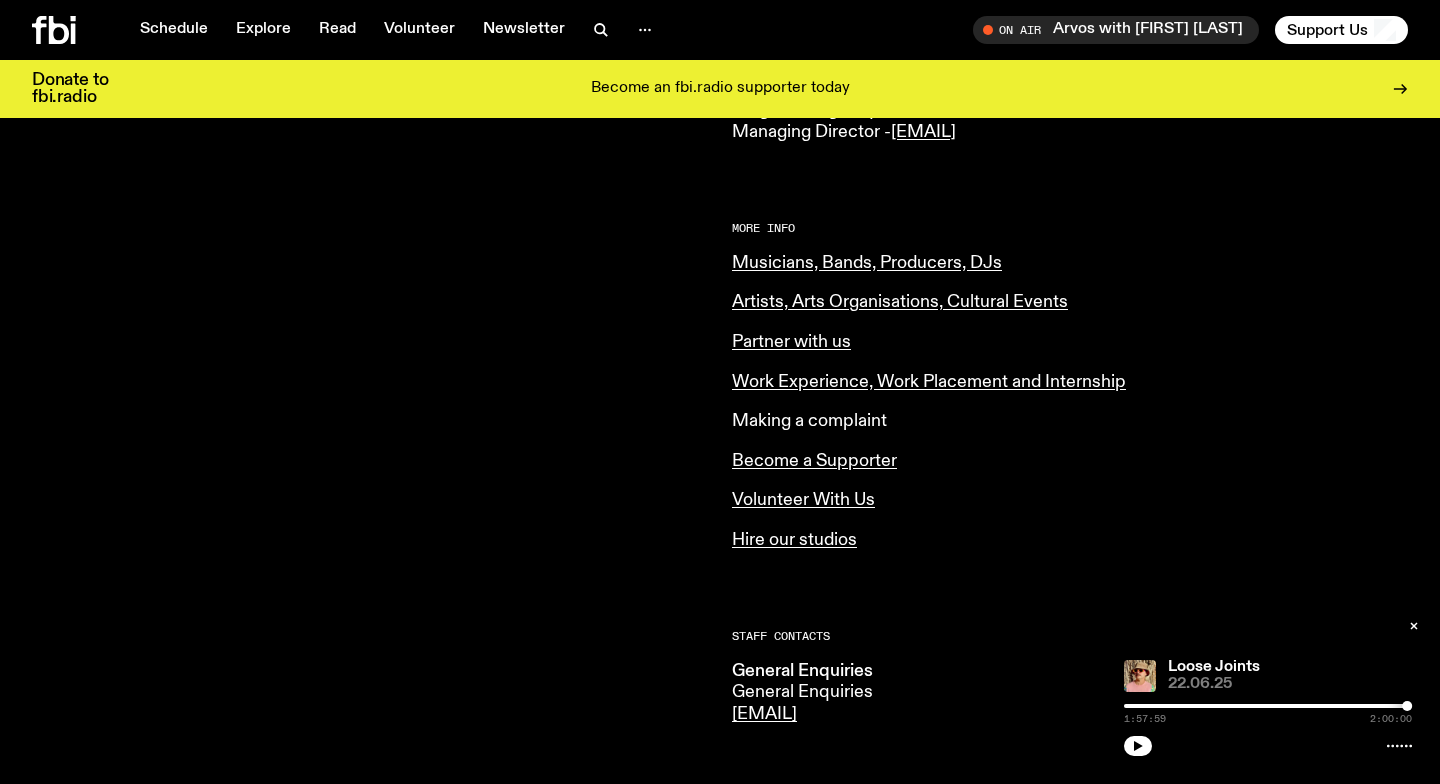 click on "Making a complaint" 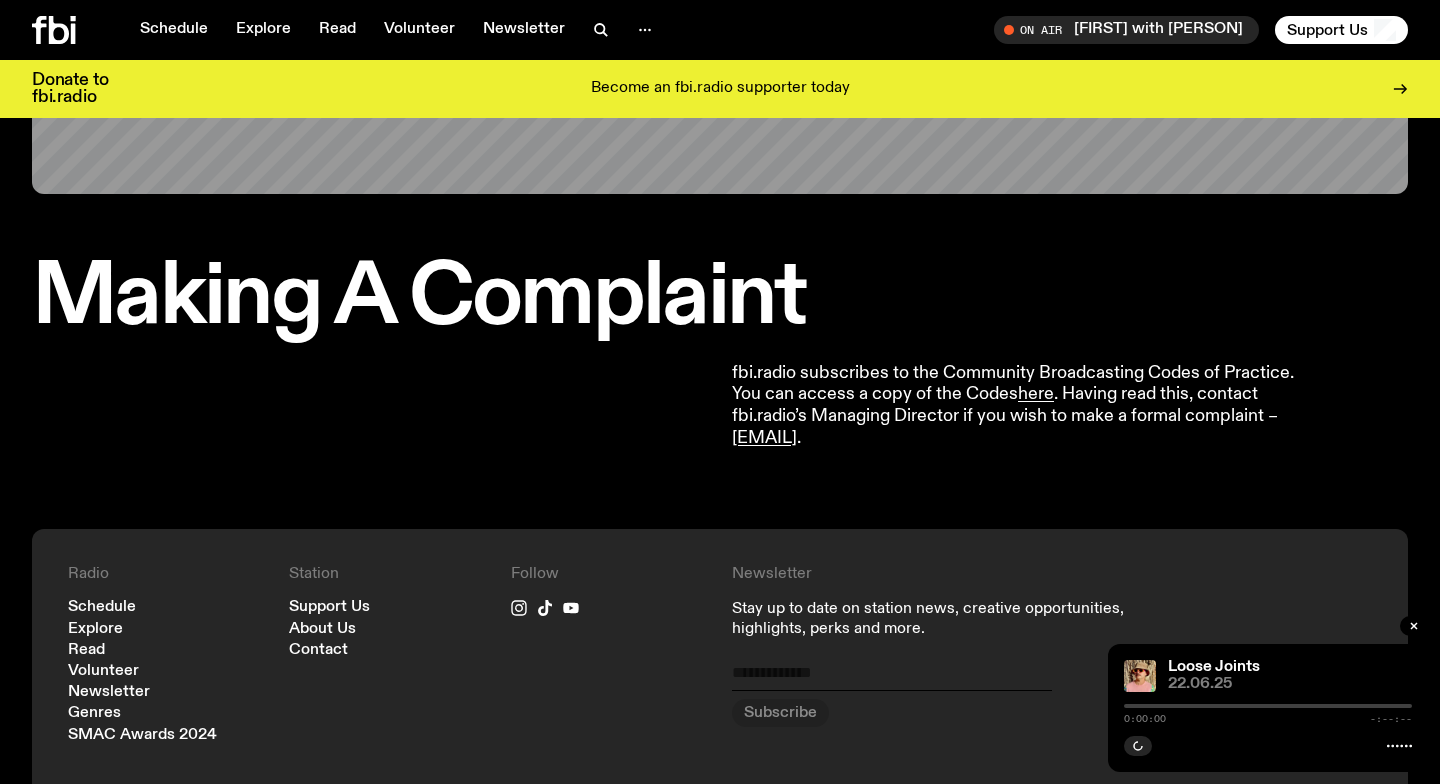 scroll, scrollTop: 460, scrollLeft: 0, axis: vertical 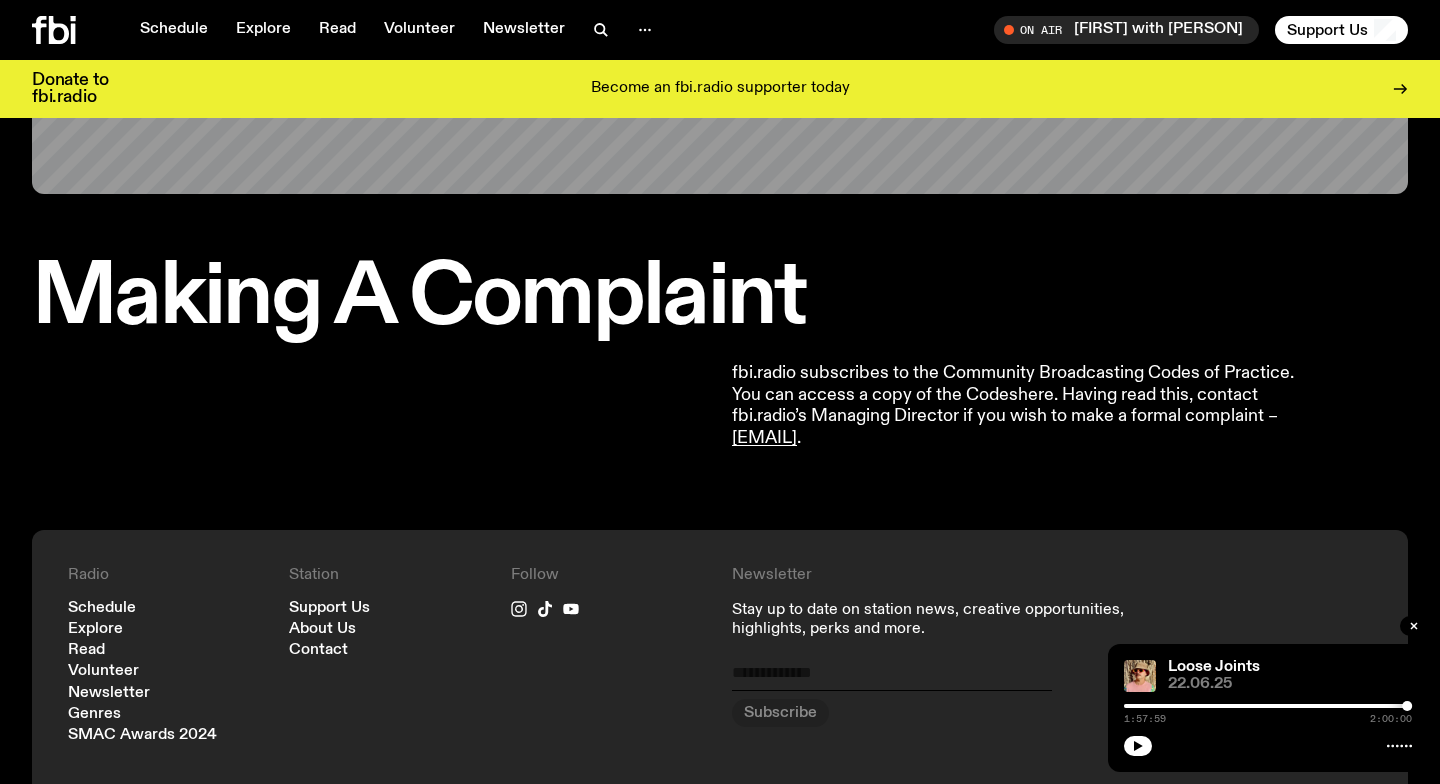 click on "here" at bounding box center [1036, 395] 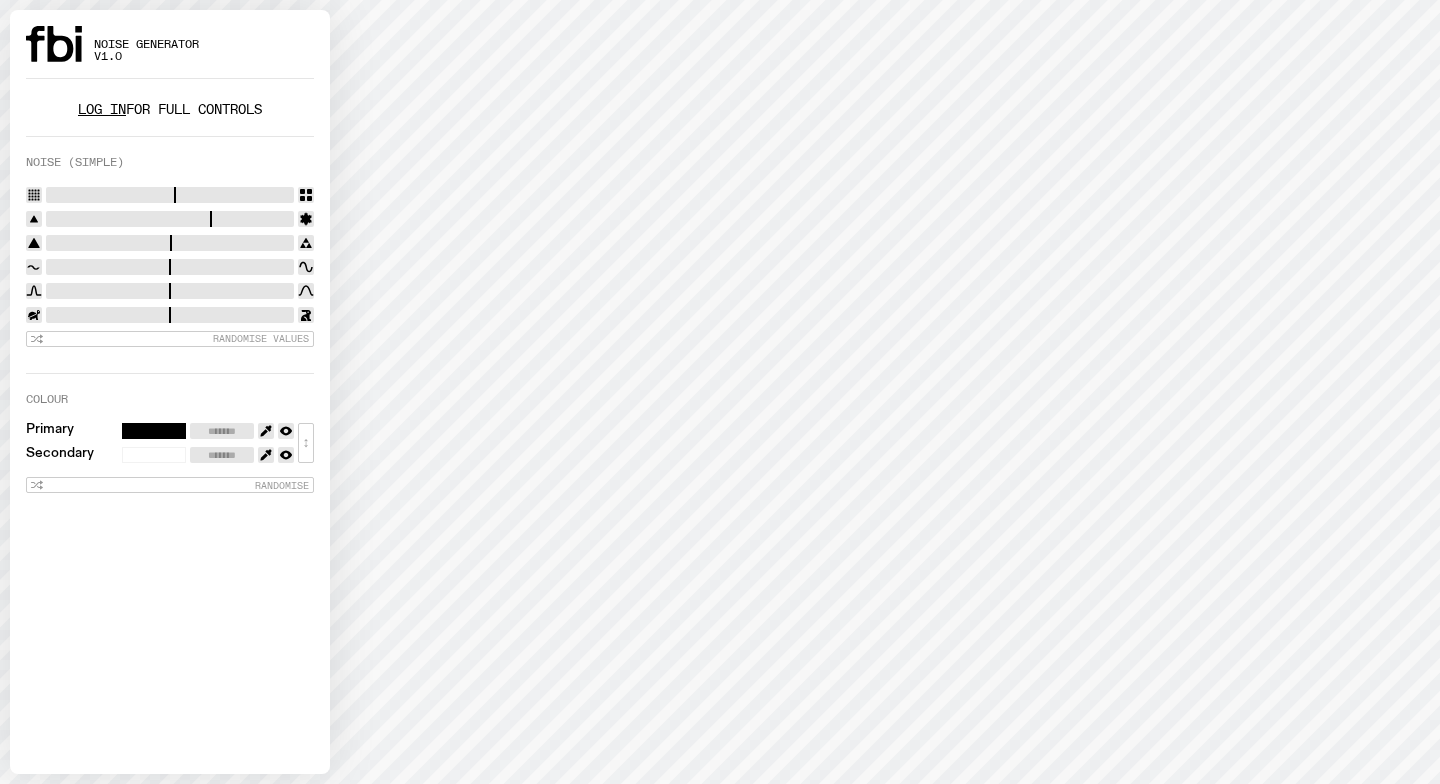 scroll, scrollTop: 0, scrollLeft: 0, axis: both 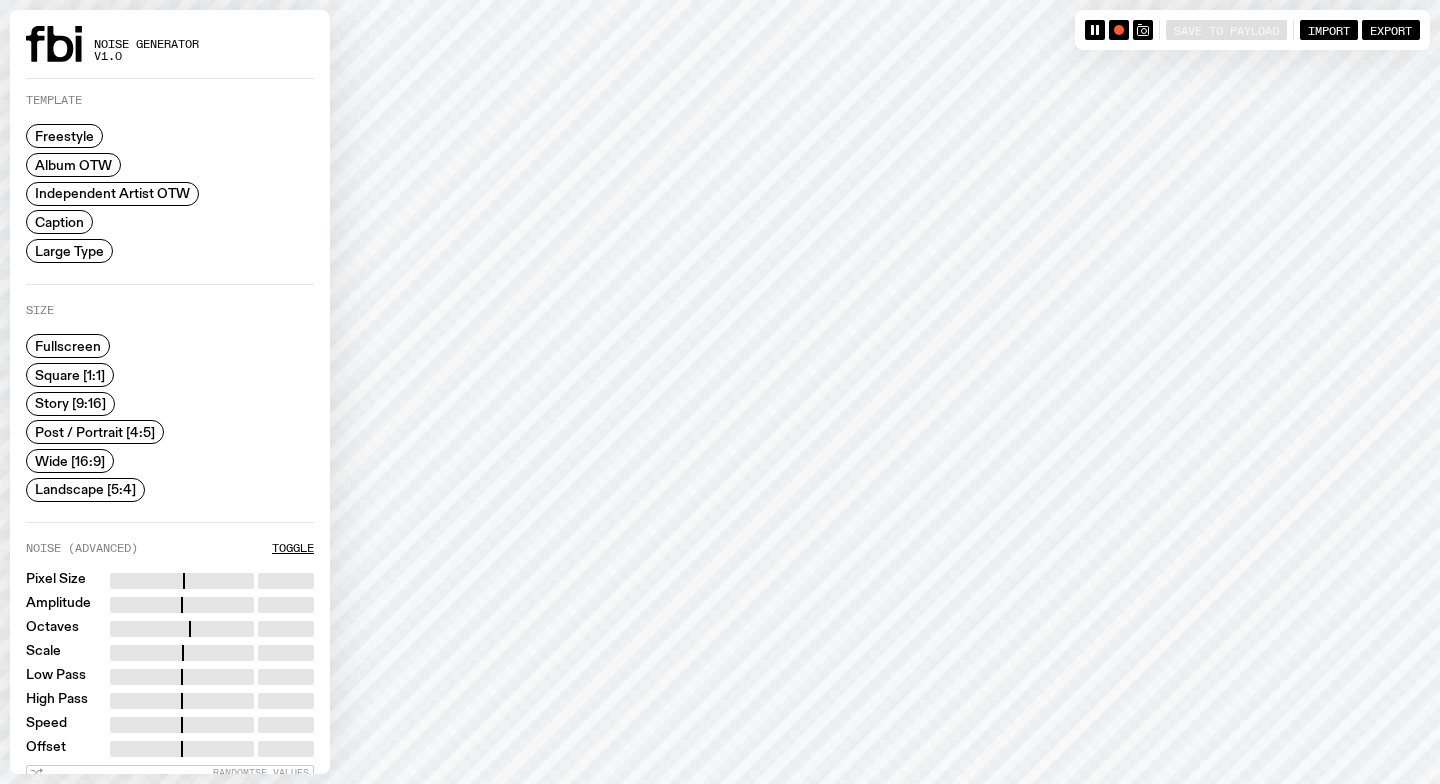 click on "Wide [16:9]" at bounding box center (70, 460) 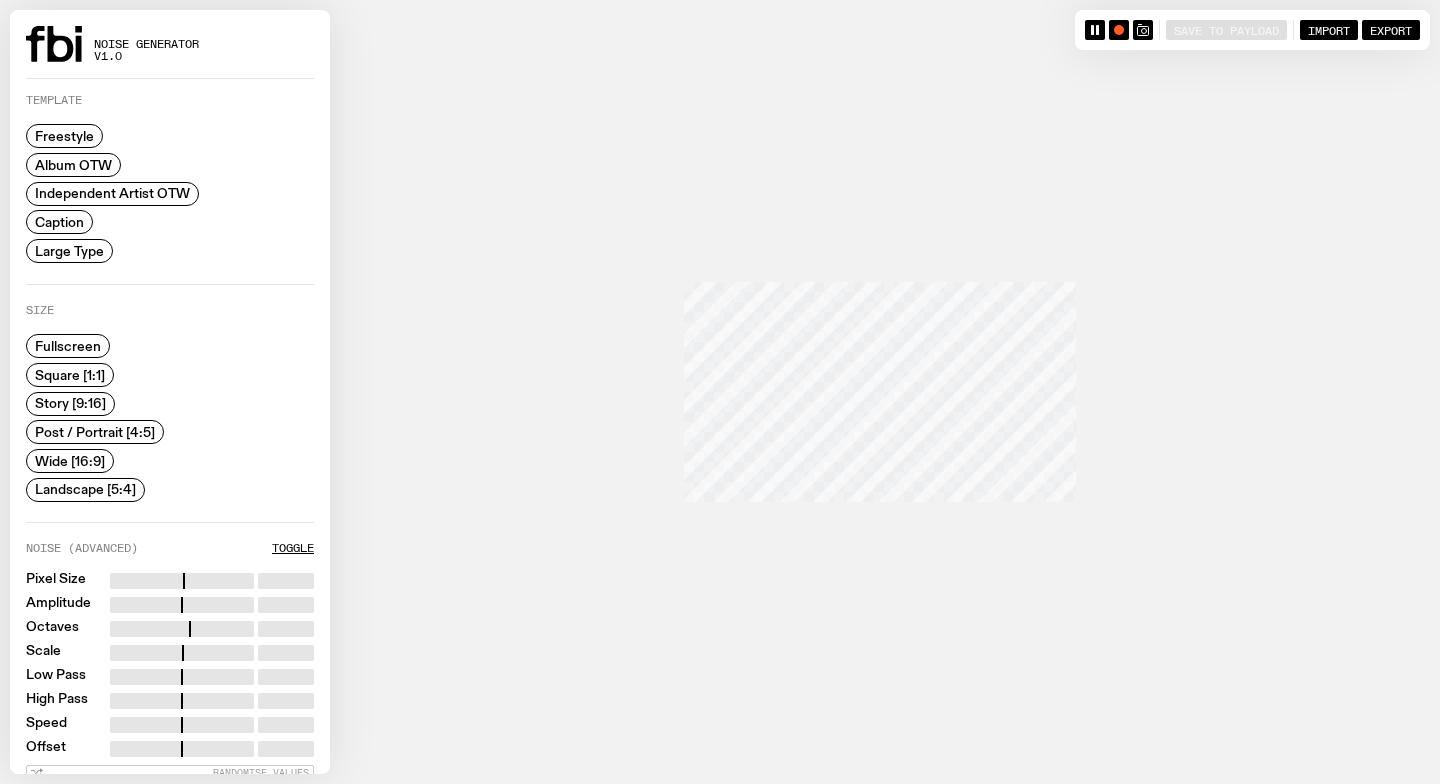 click on "Fullscreen" at bounding box center [68, 346] 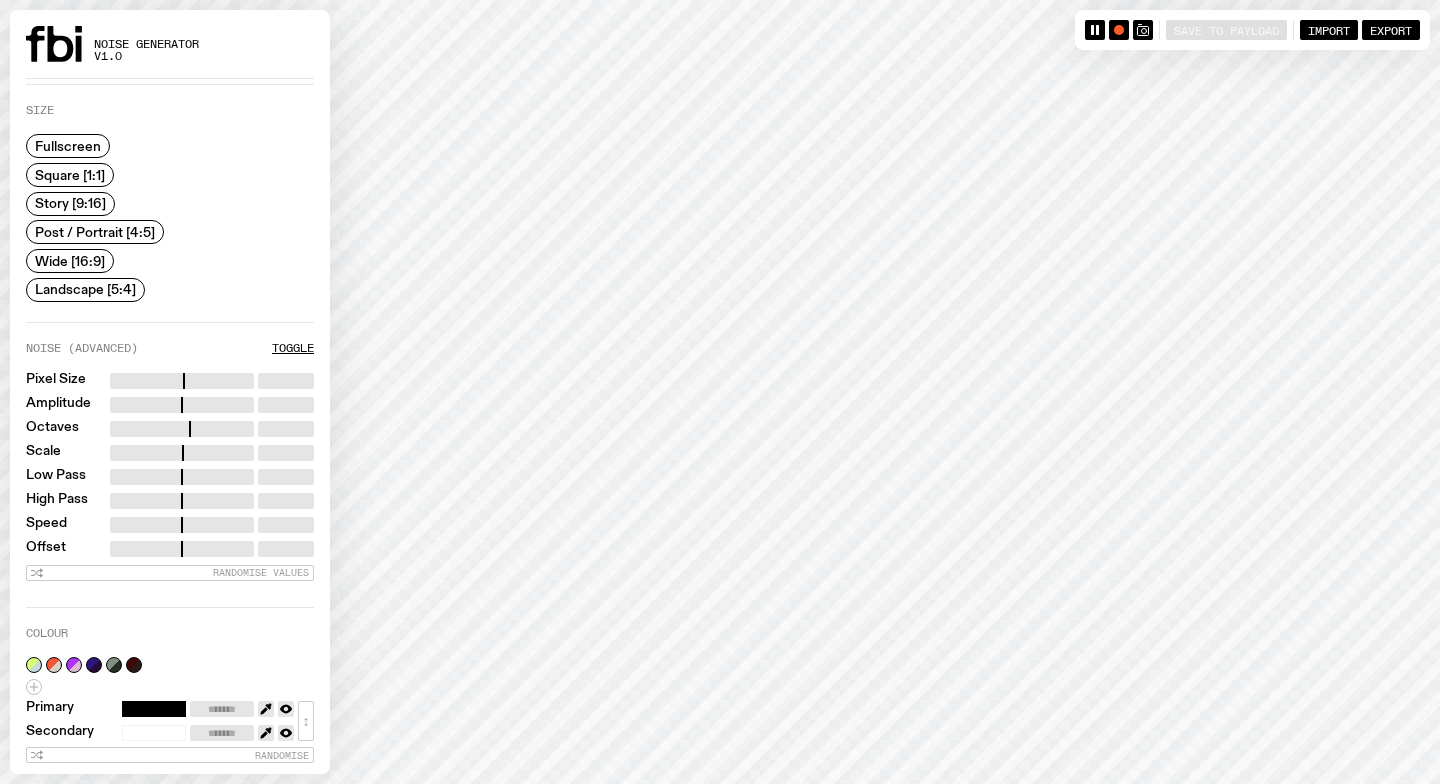 scroll, scrollTop: 196, scrollLeft: 0, axis: vertical 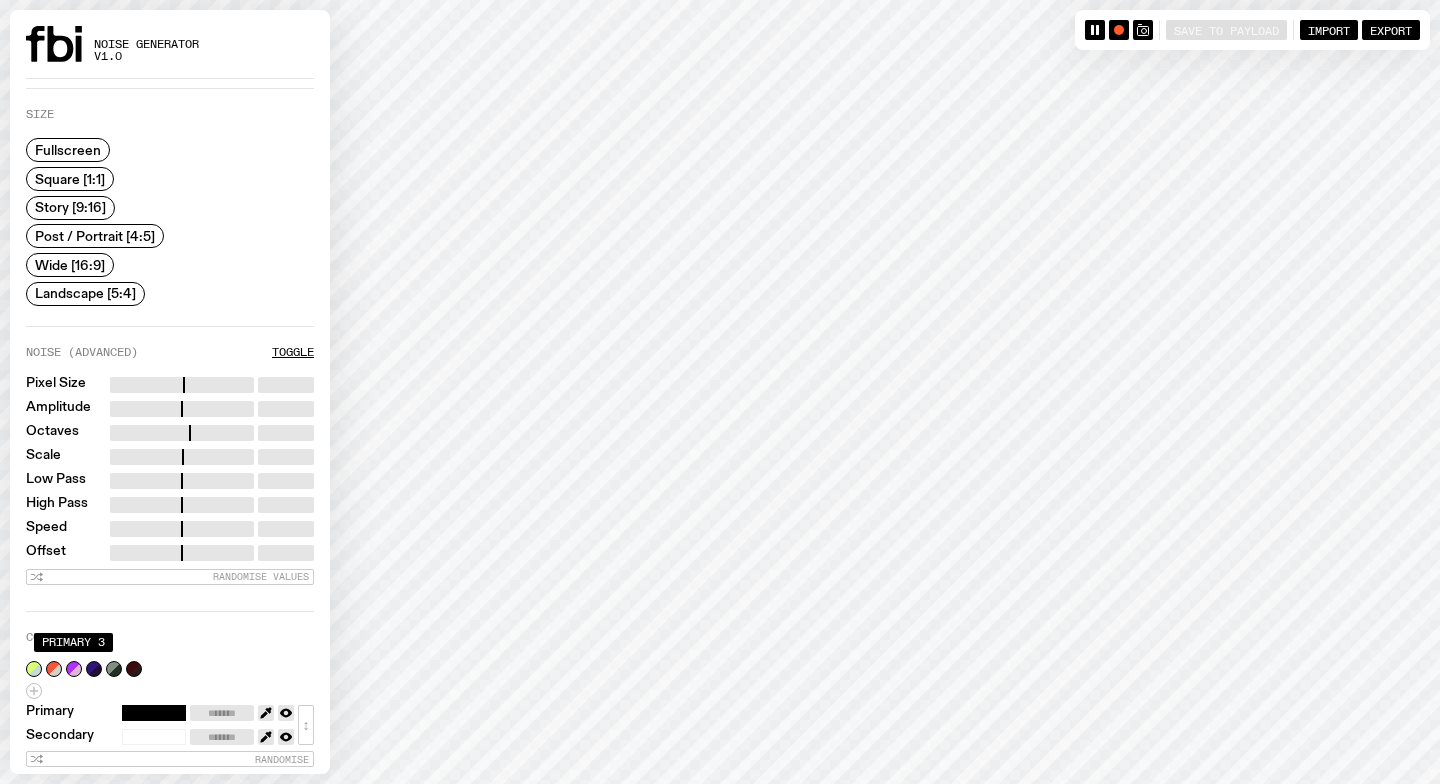 click 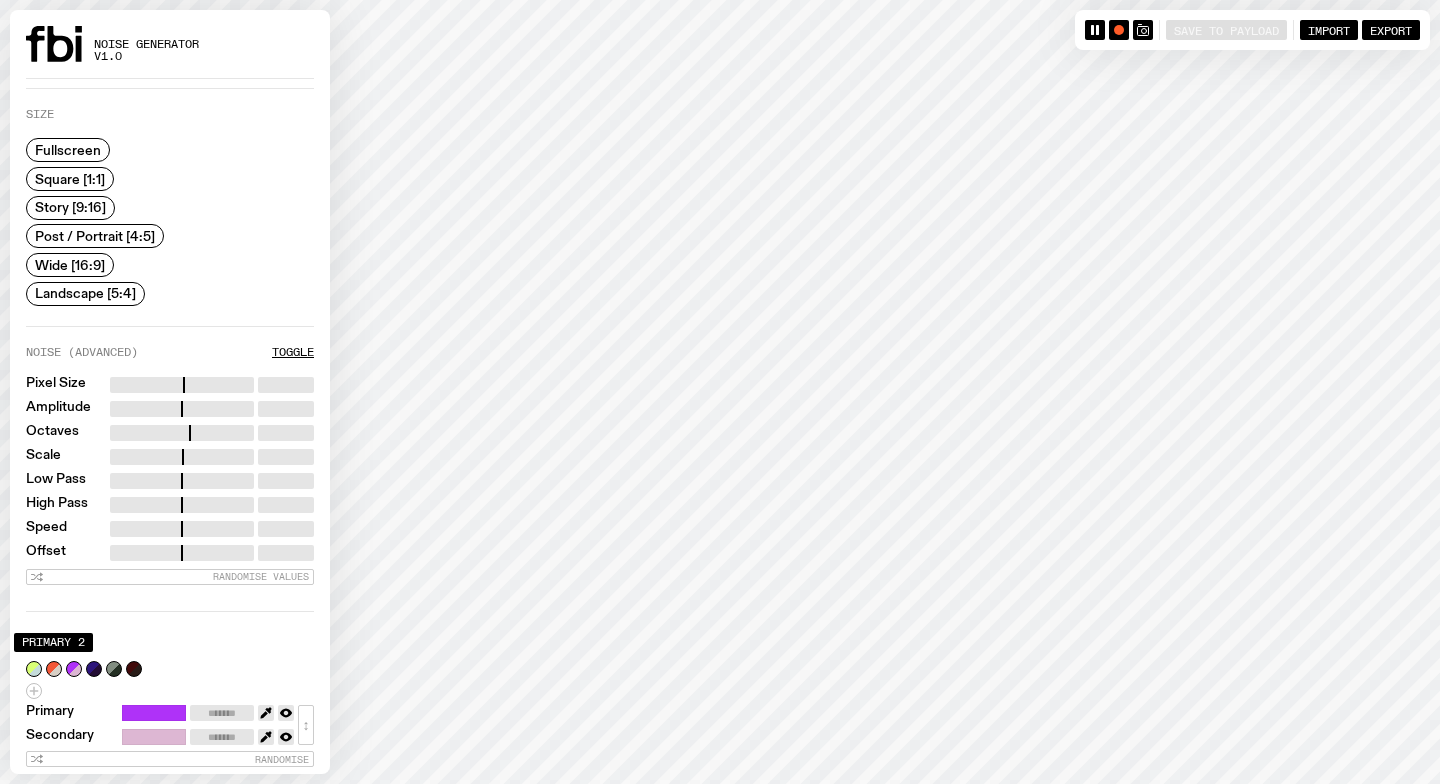 click 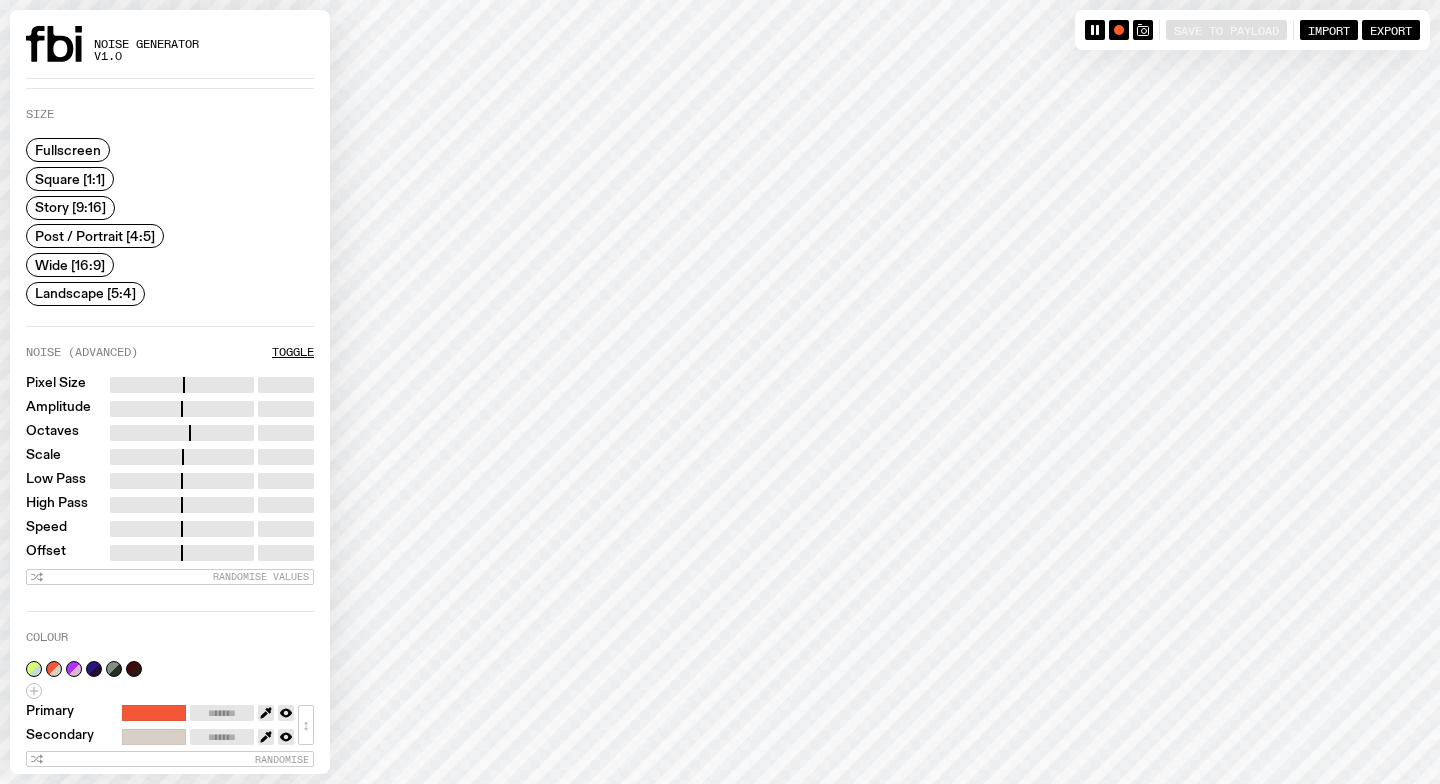 type on "*******" 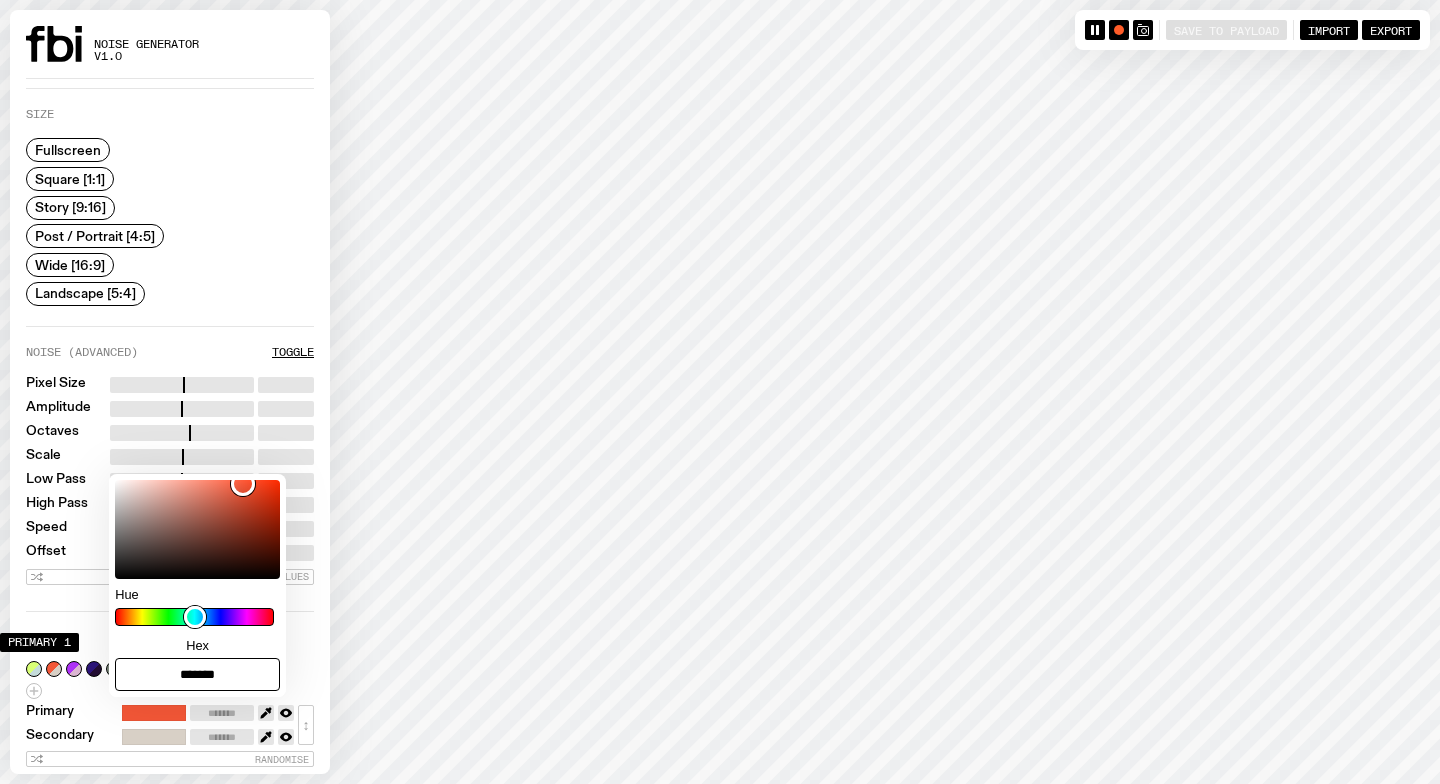 click 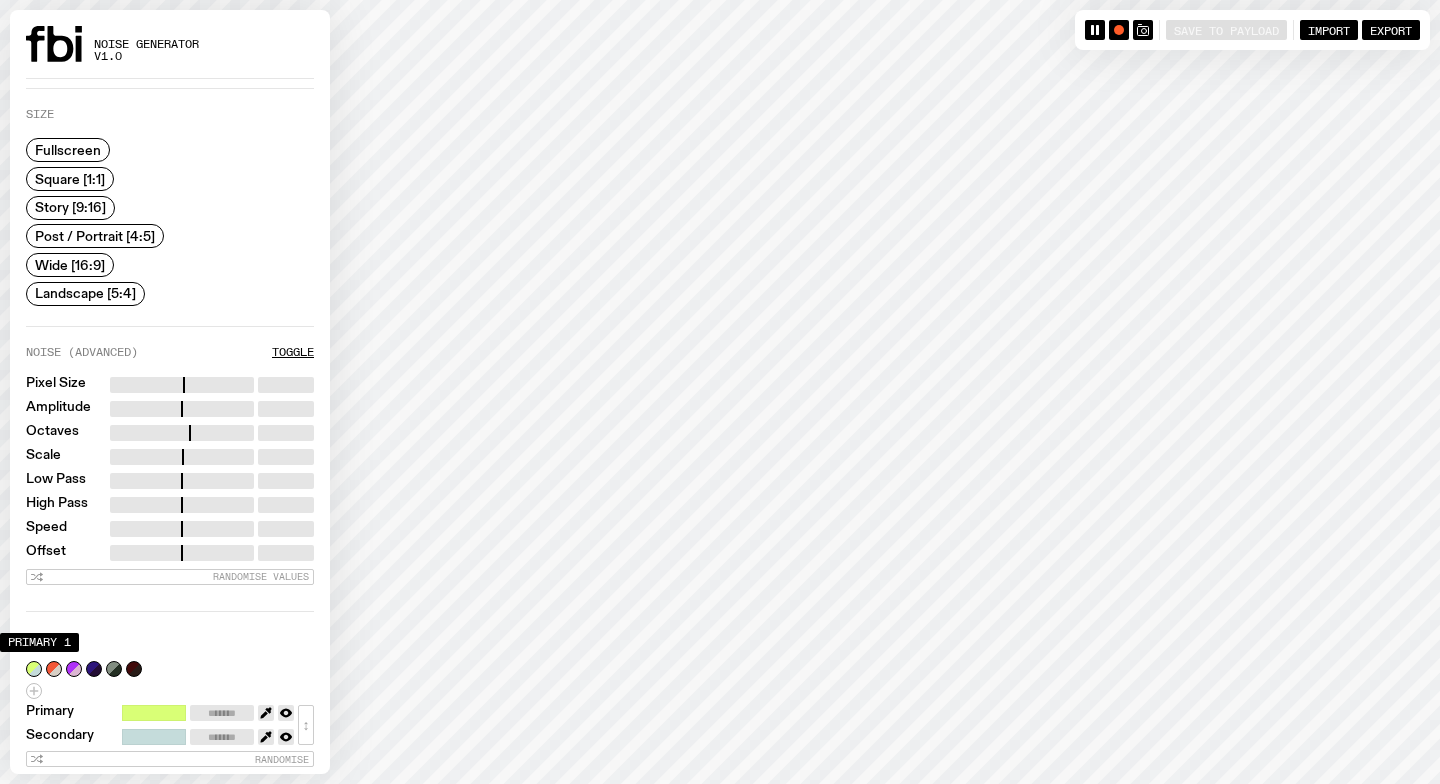 type on "*******" 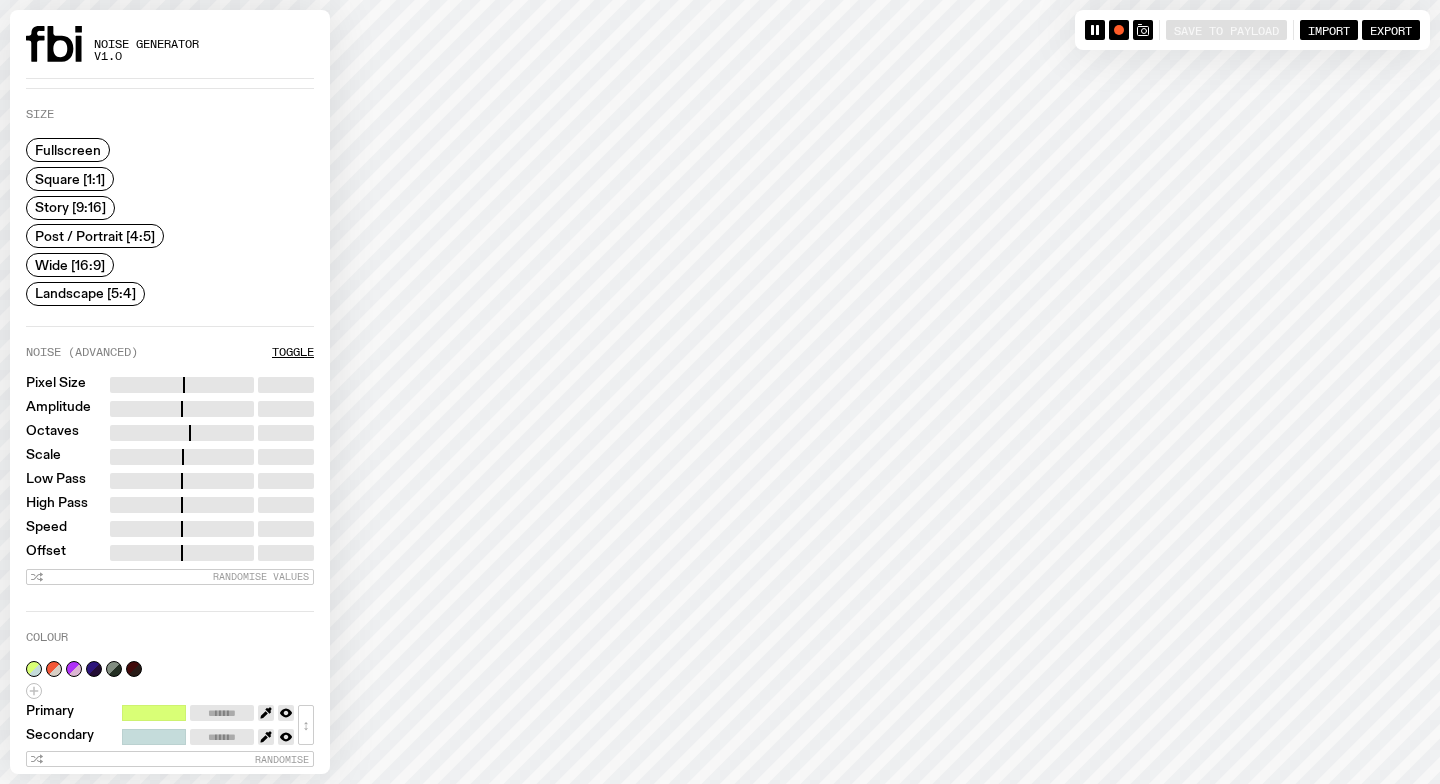 type on "**" 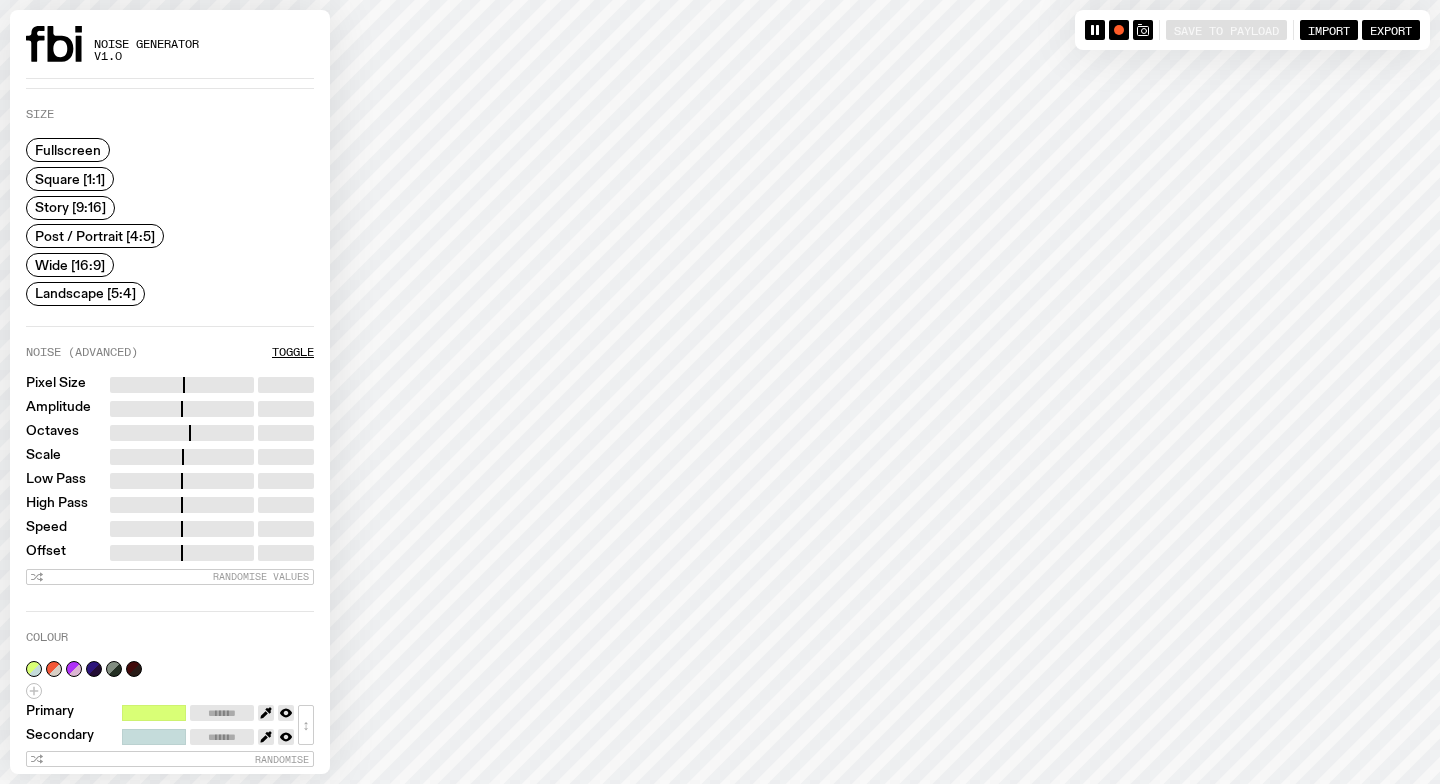type on "*" 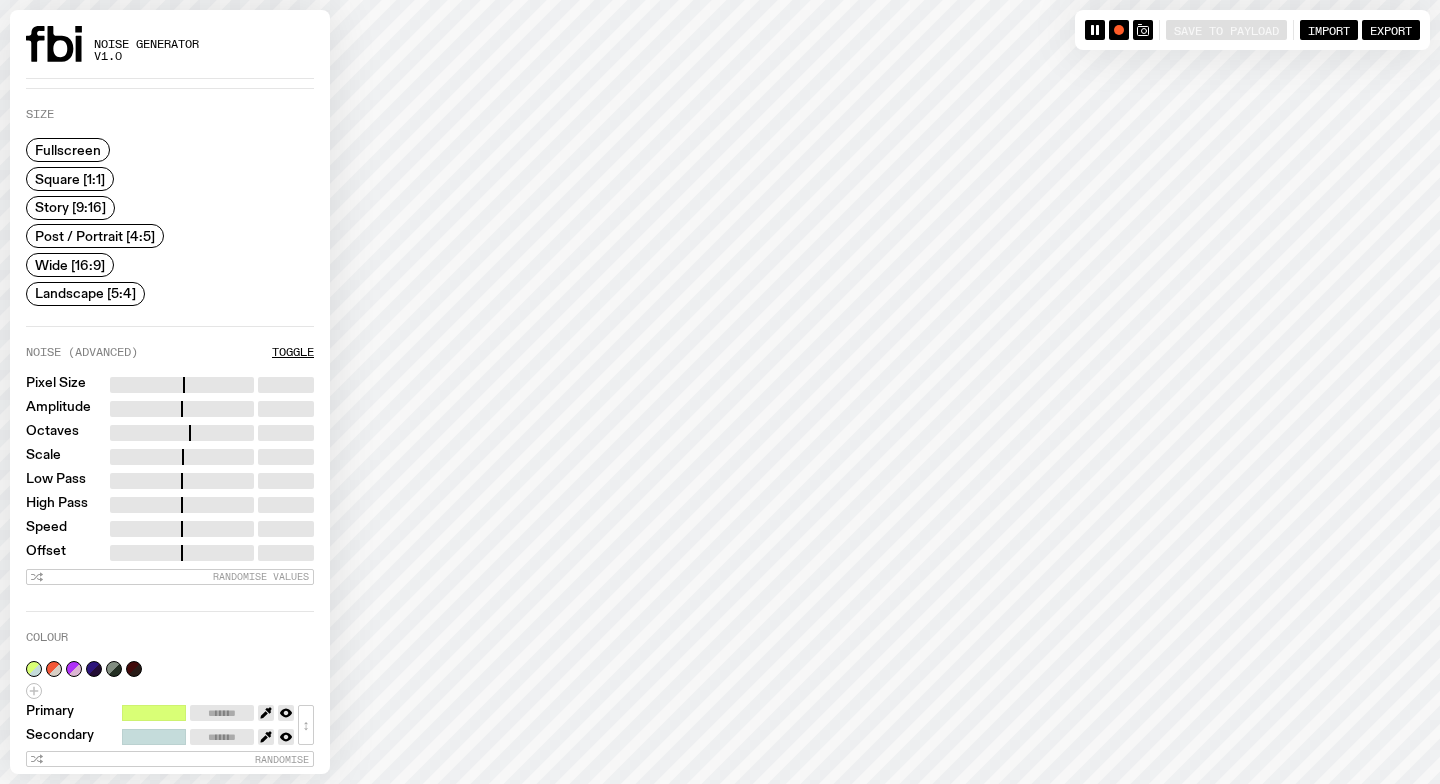 type on "*****" 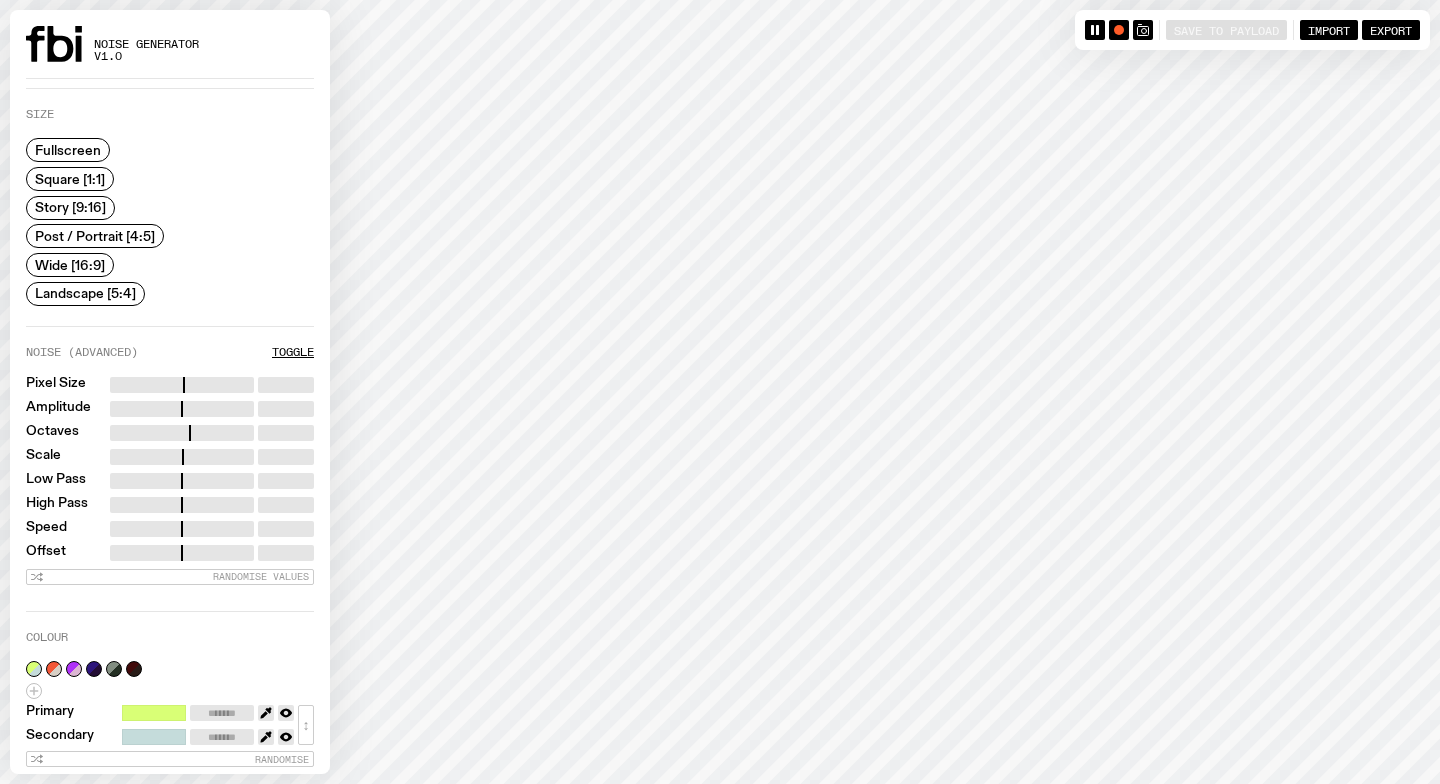 type on "****" 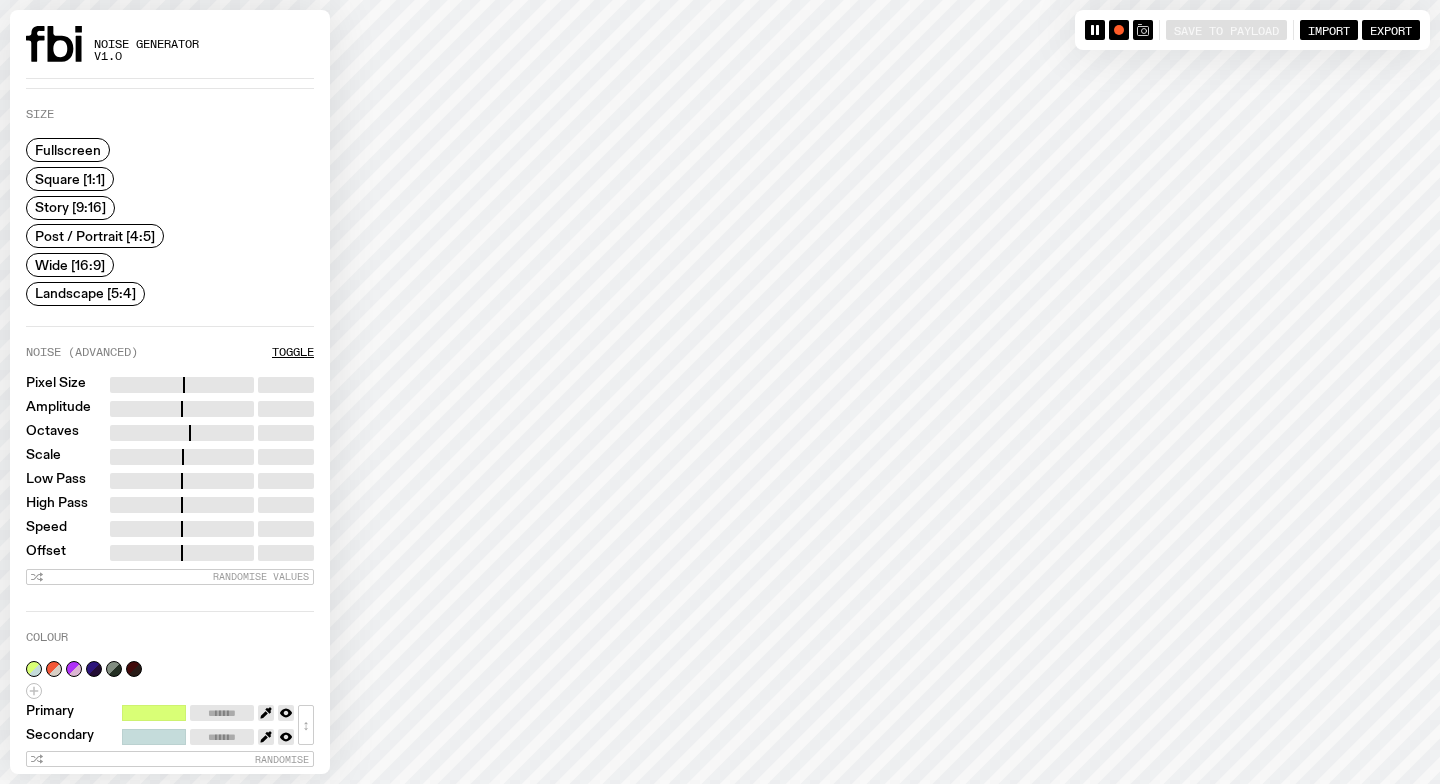 click 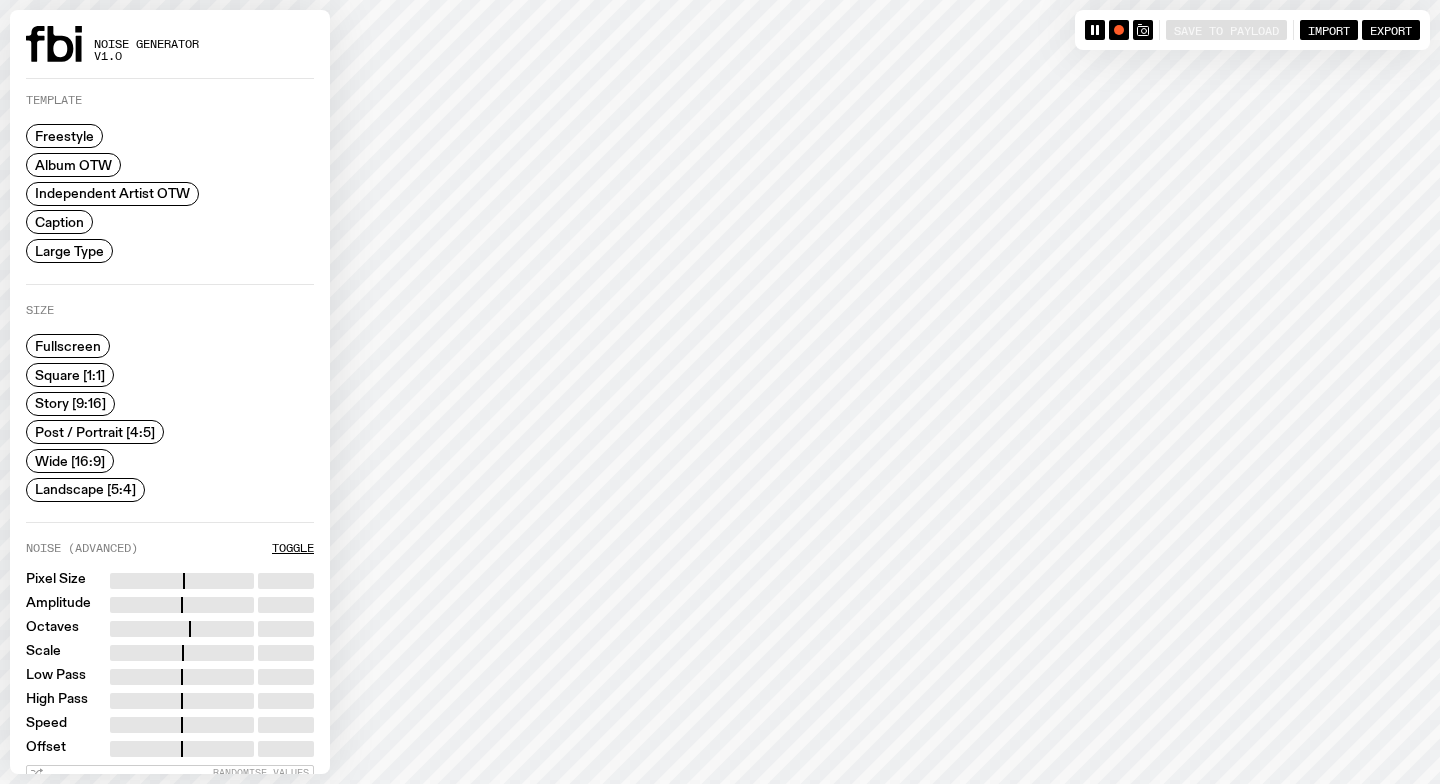 scroll, scrollTop: 0, scrollLeft: 0, axis: both 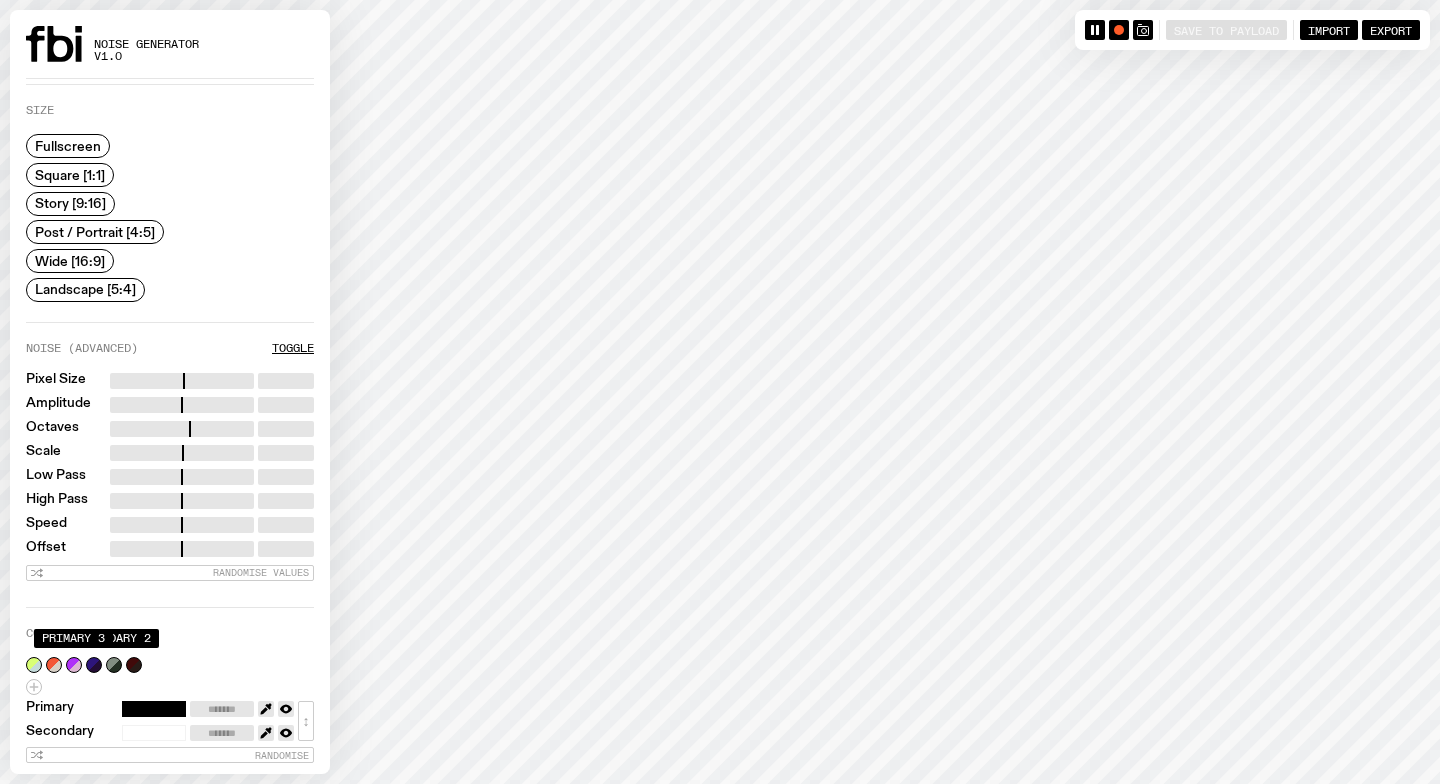 click 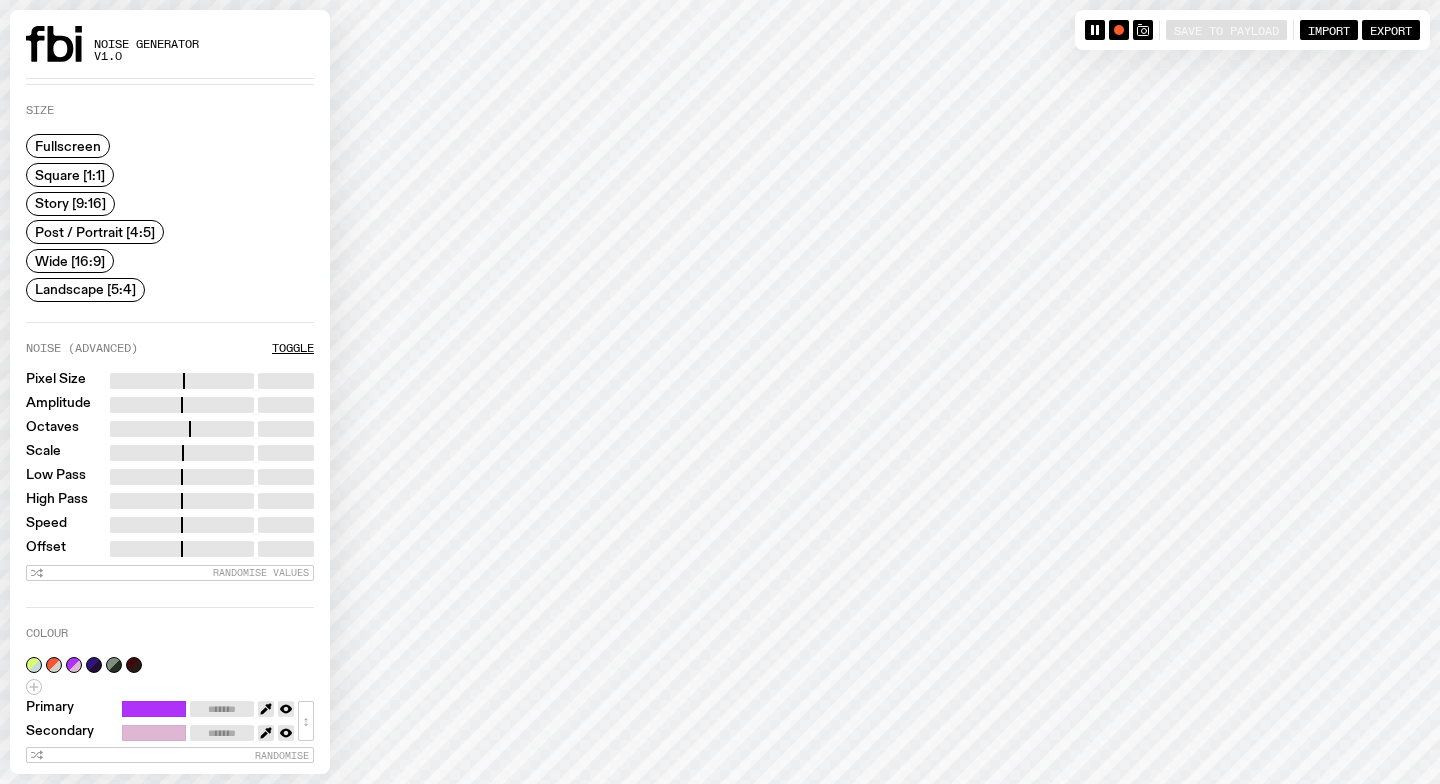 click 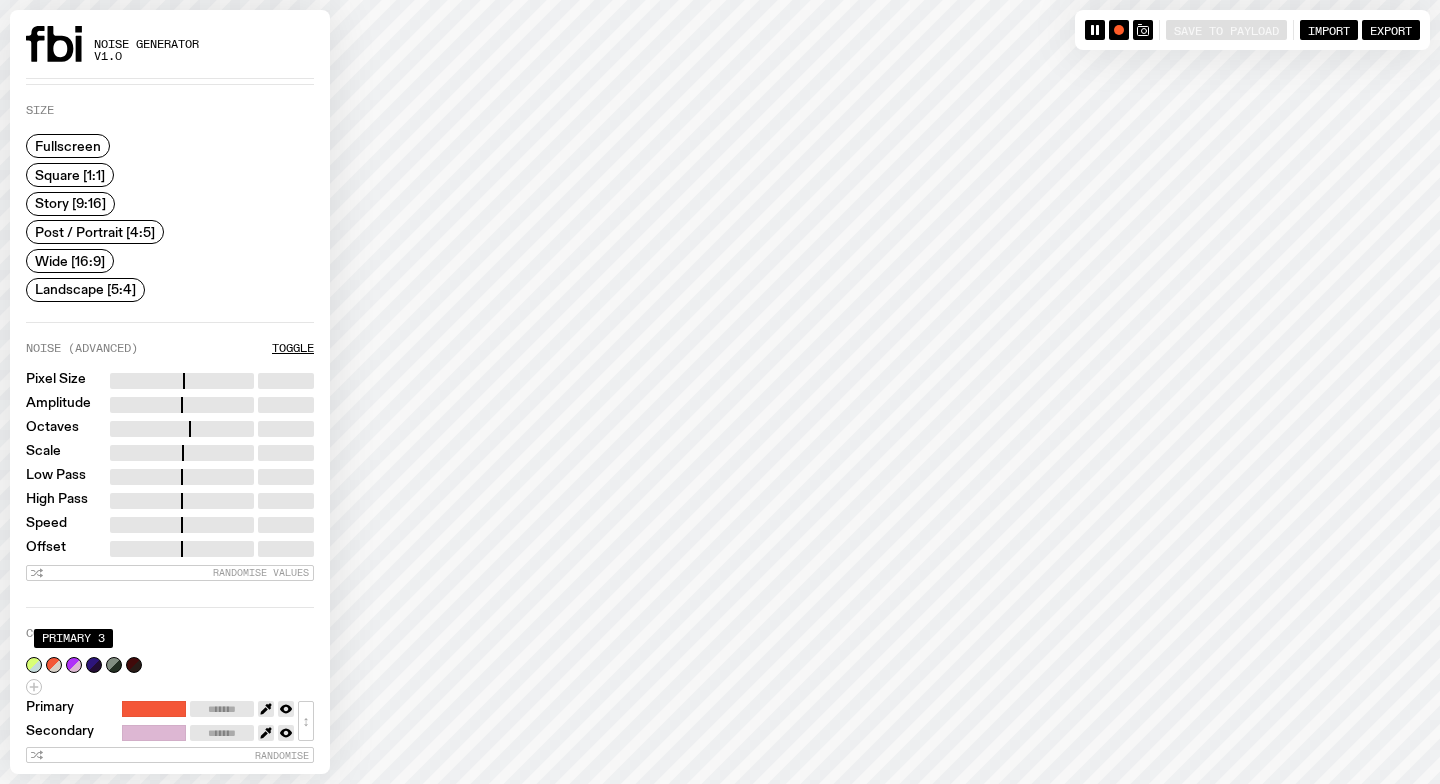 click 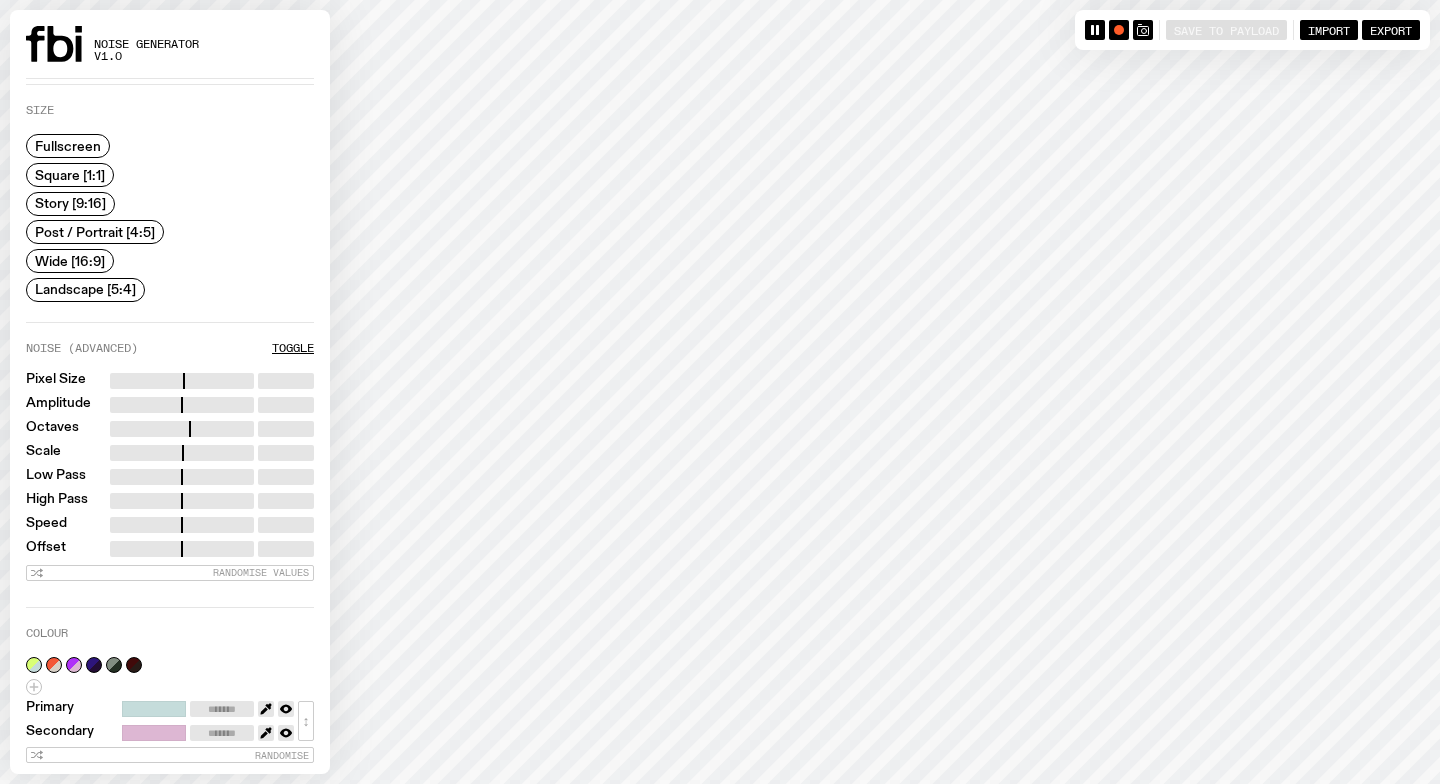 type on "*******" 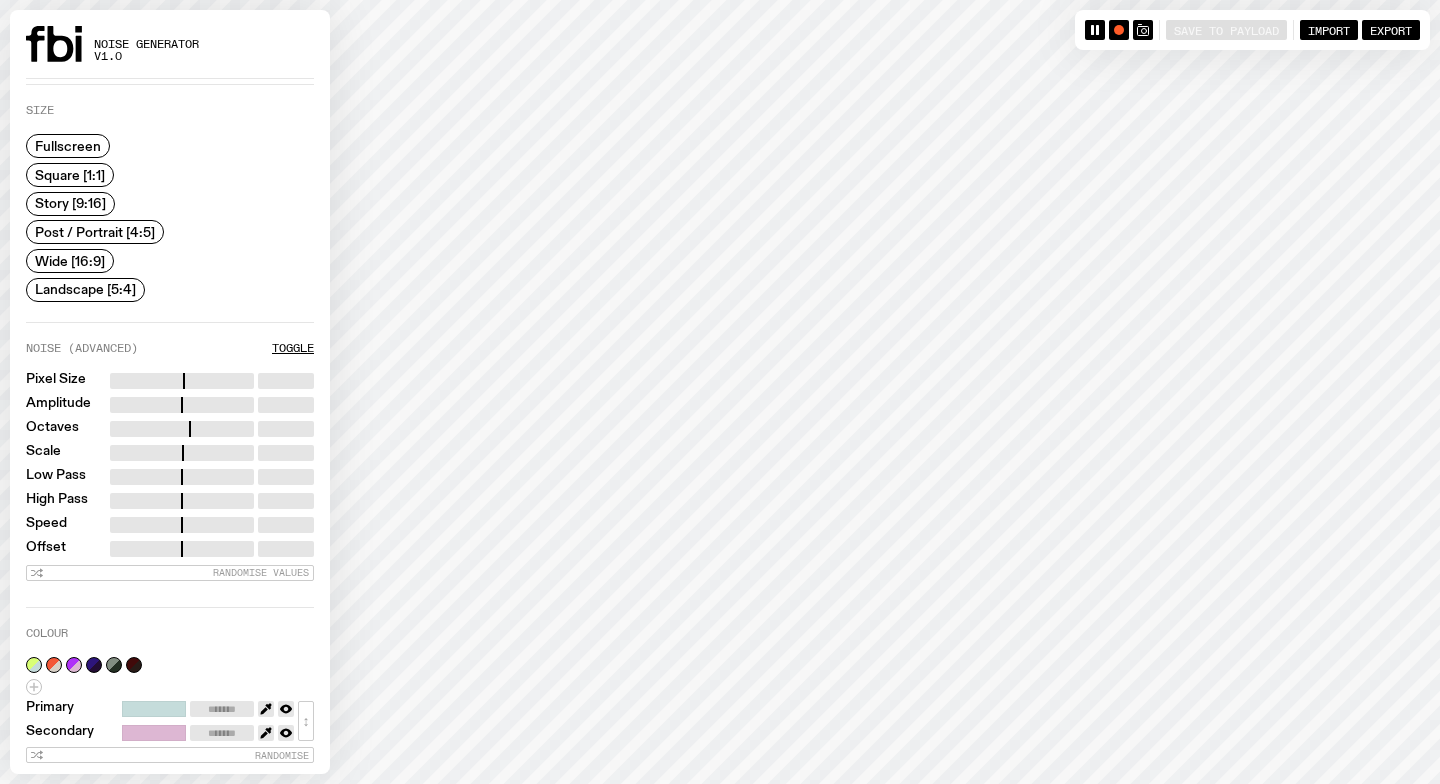 type on "*" 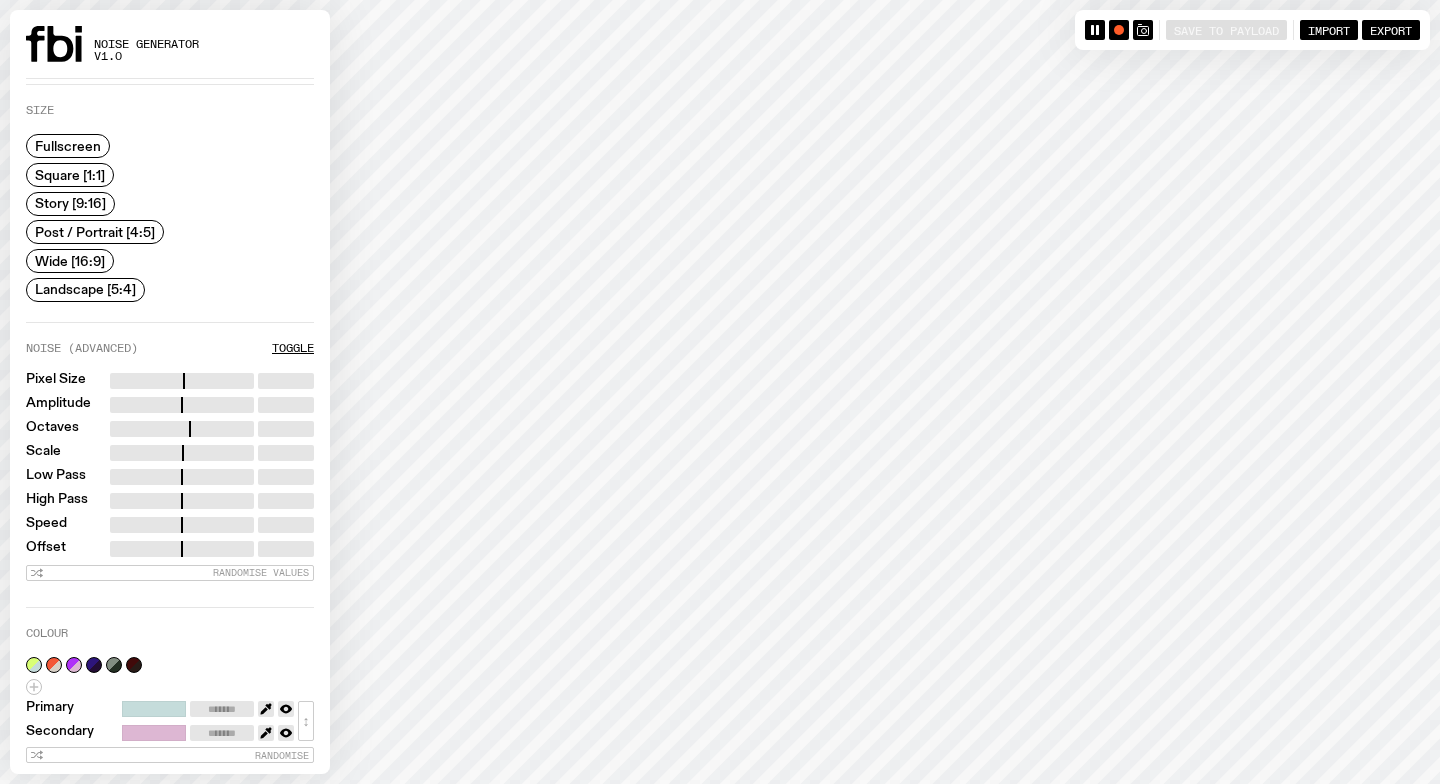 type on "****" 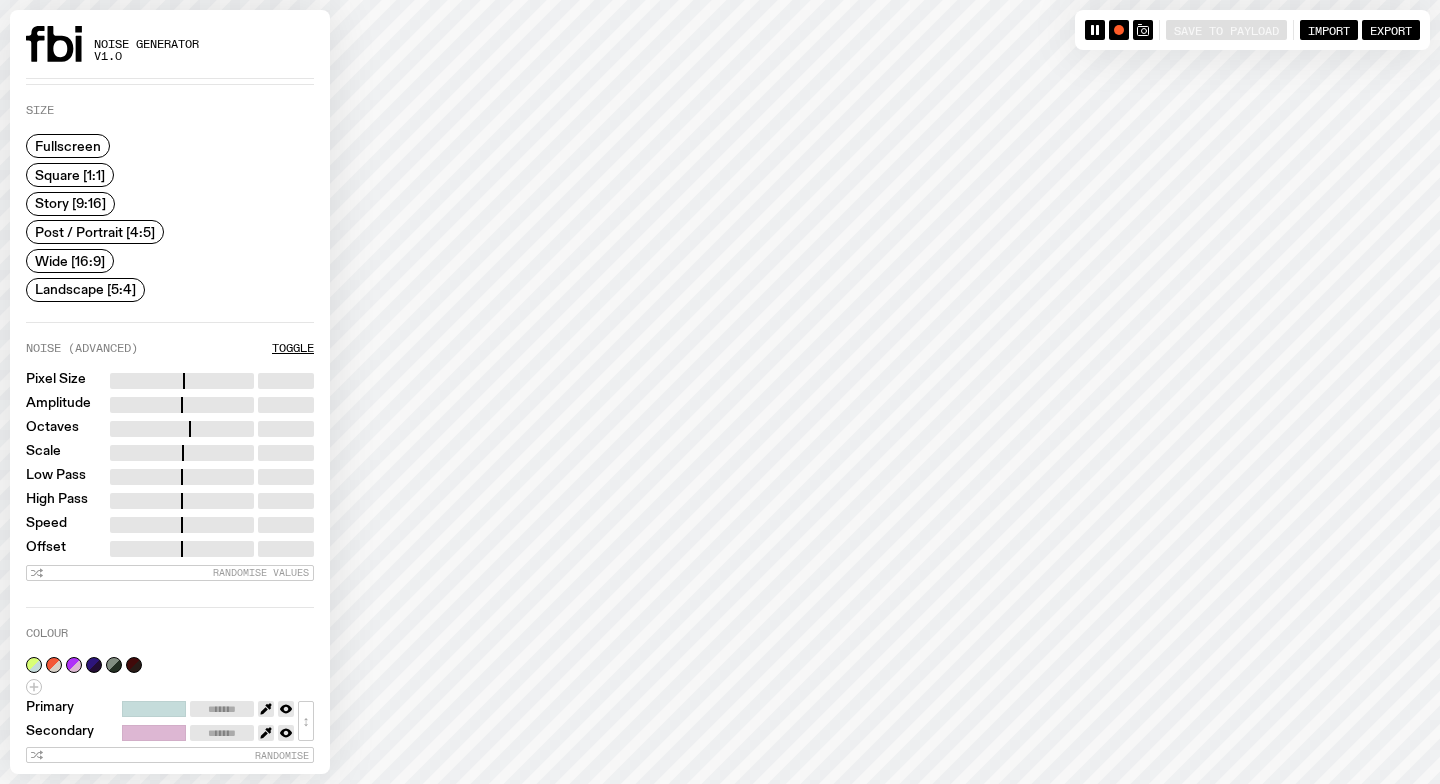 type on "*" 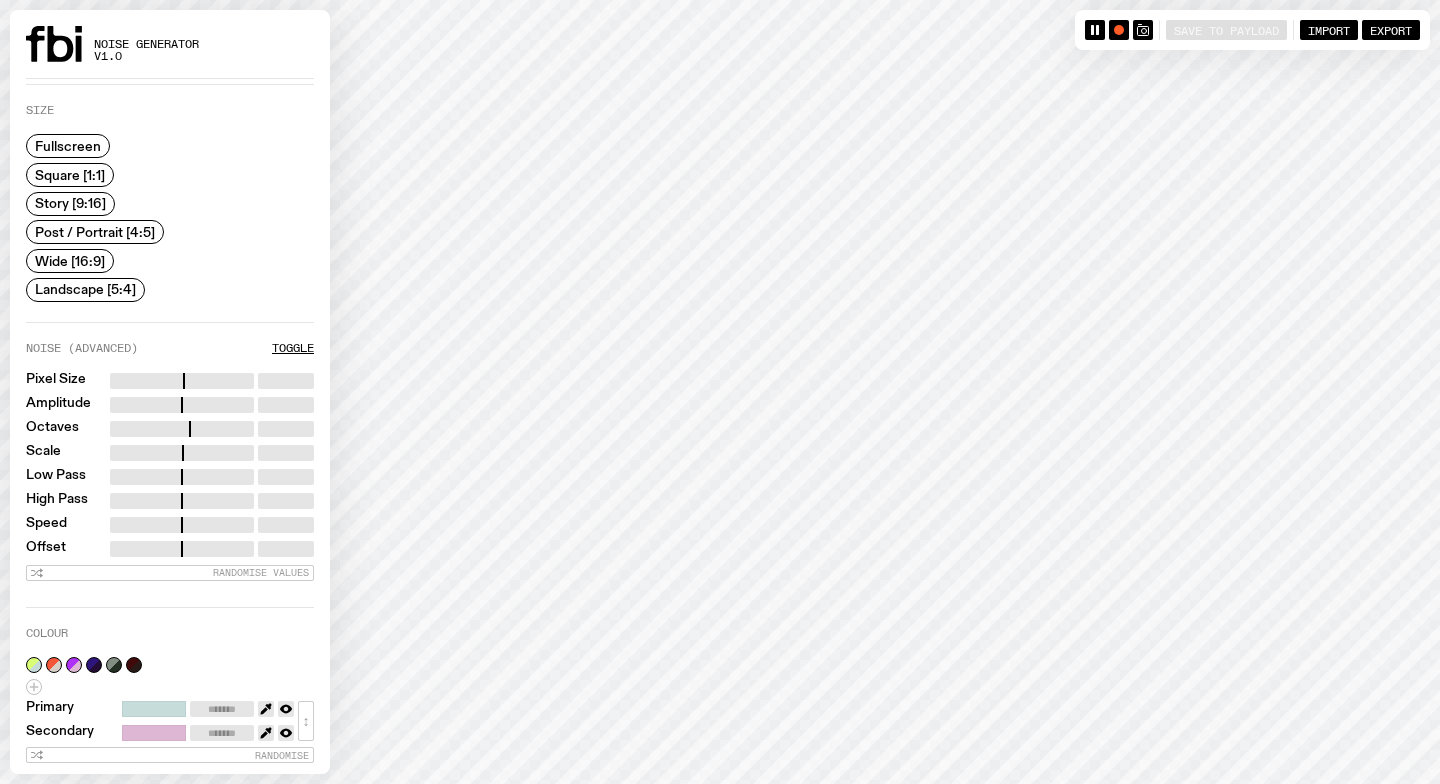 type on "*" 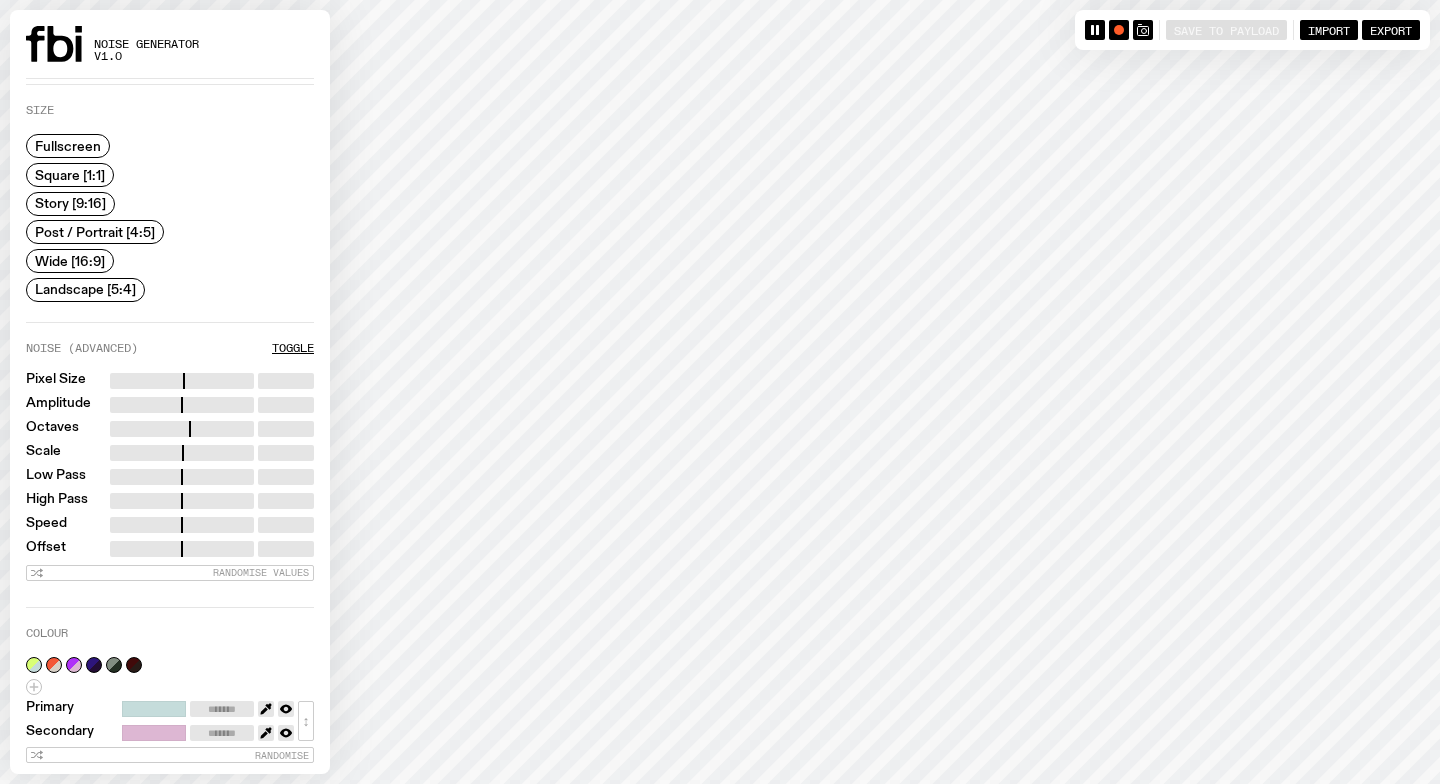 type on "*" 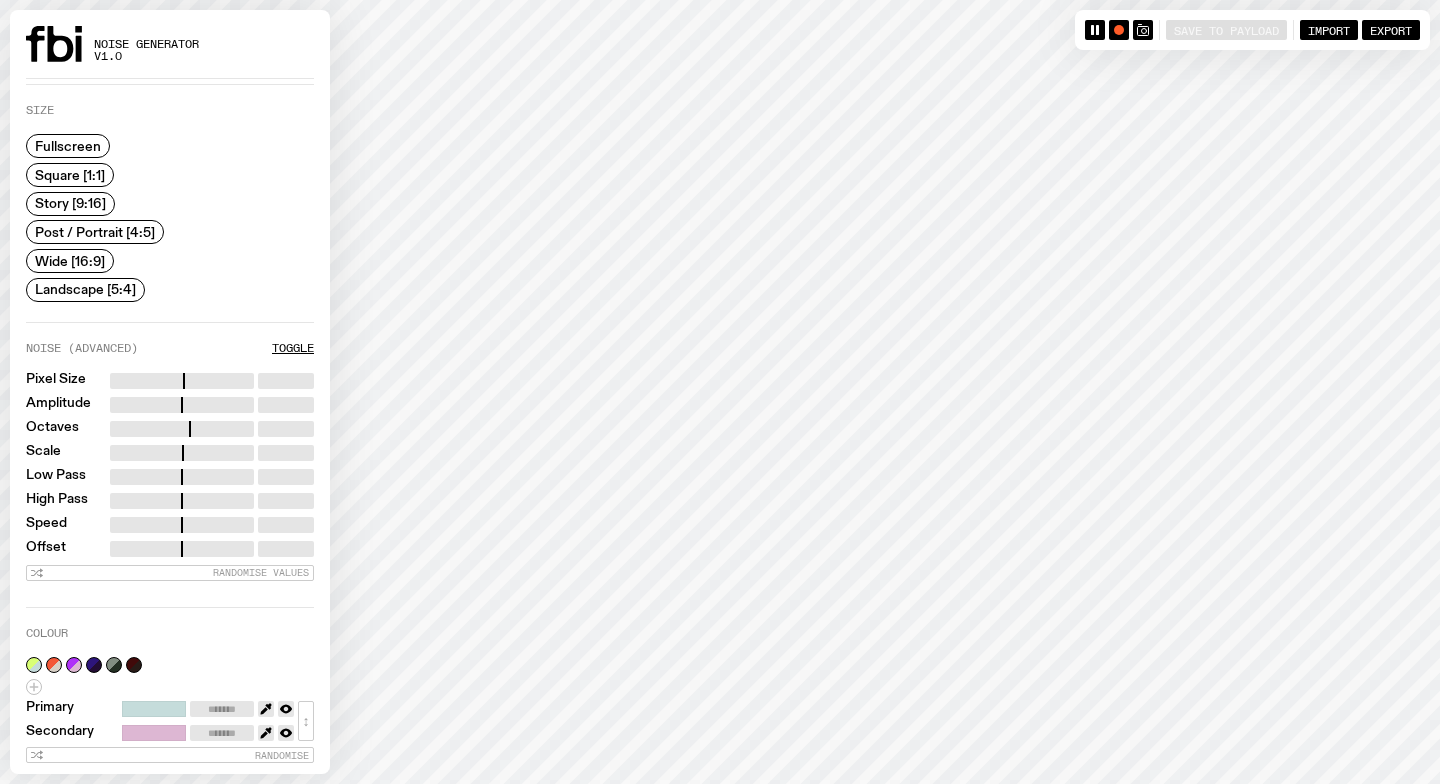 type on "****" 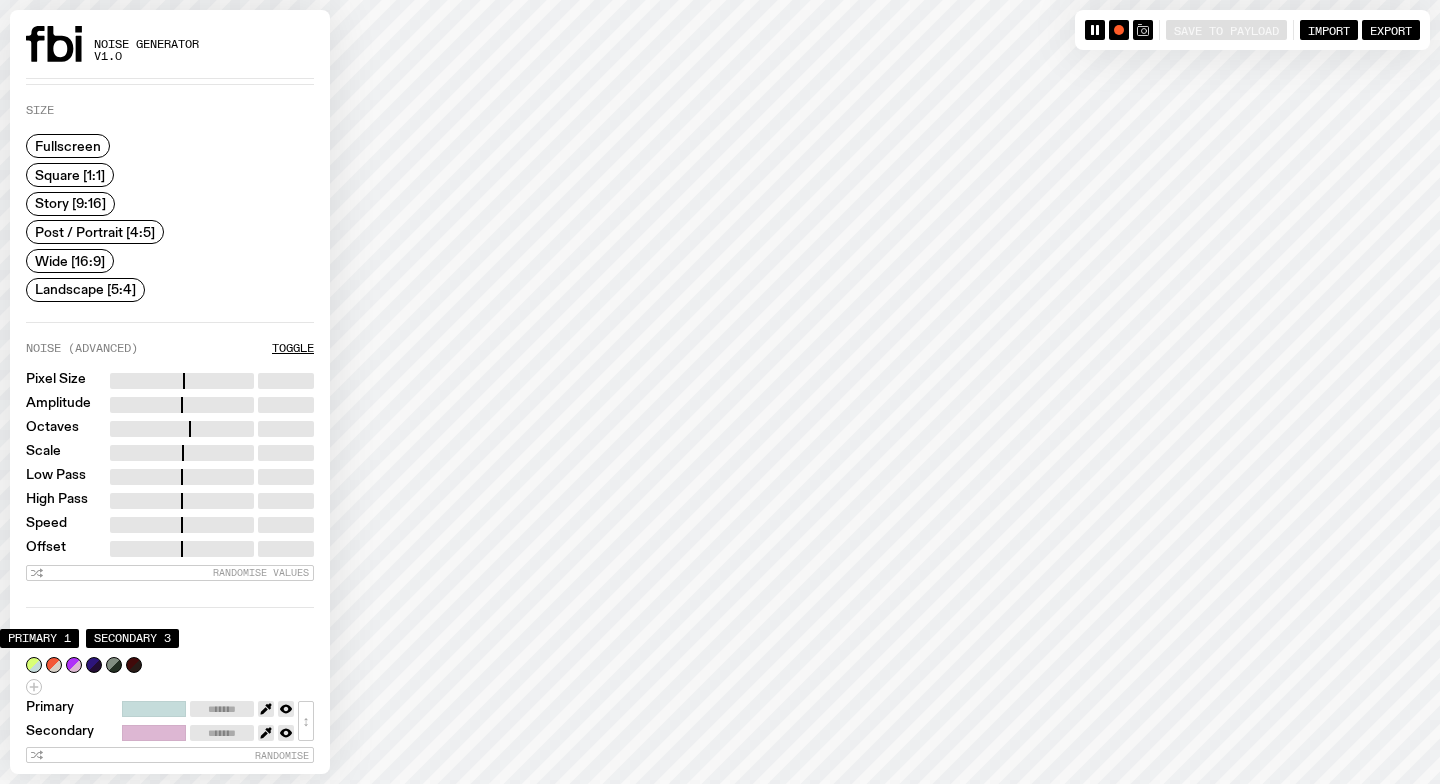click 